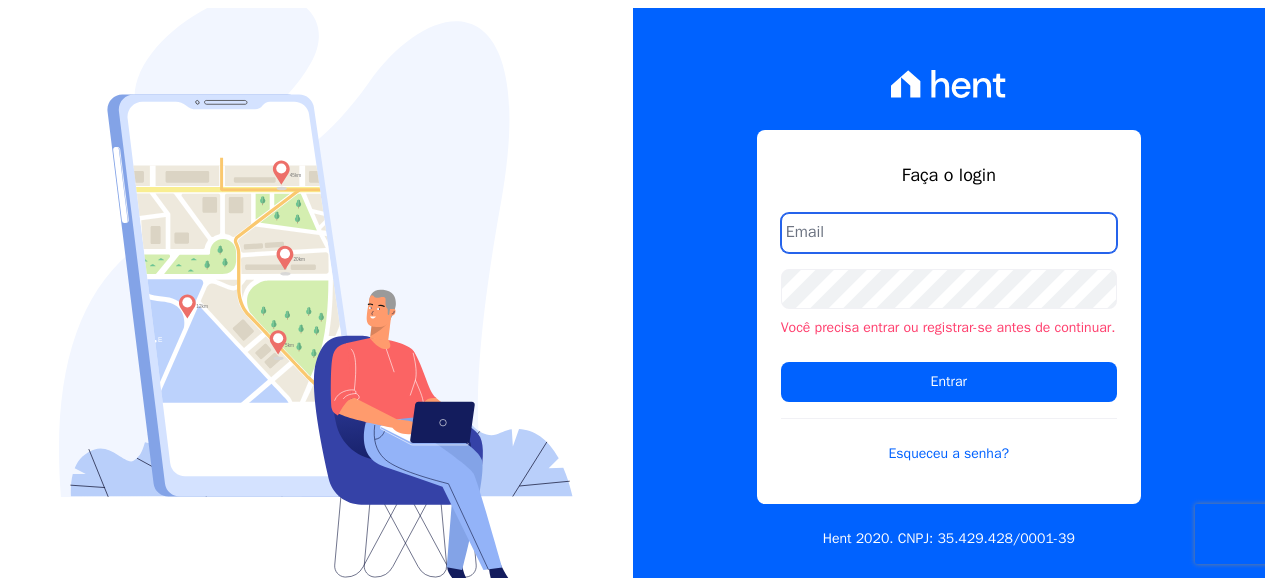 scroll, scrollTop: 0, scrollLeft: 0, axis: both 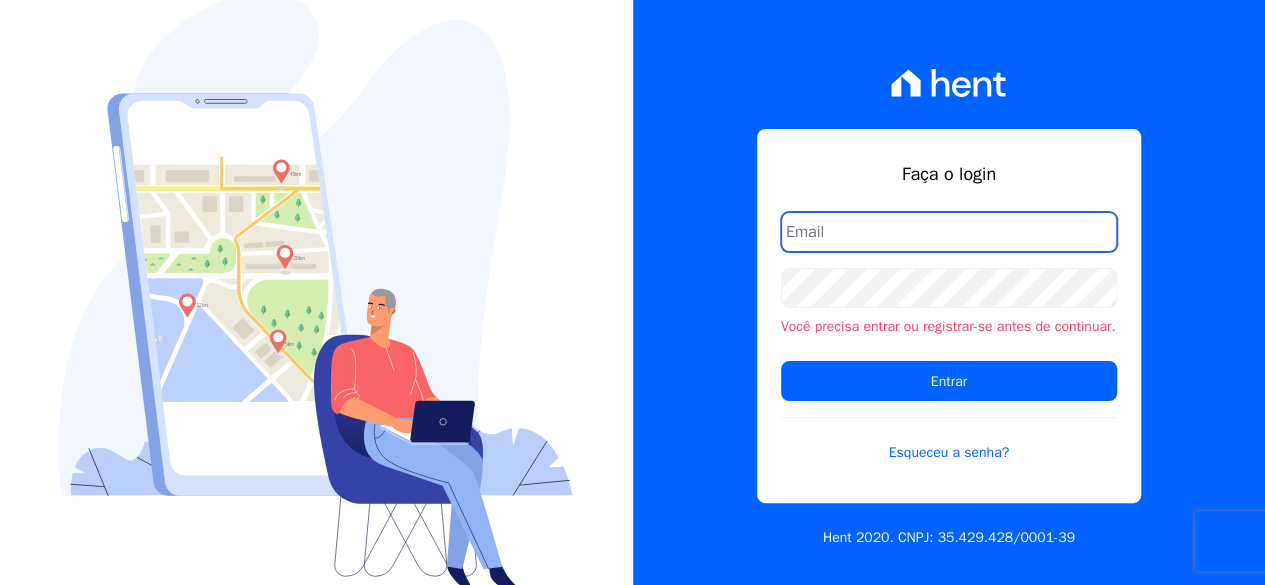 click at bounding box center (949, 232) 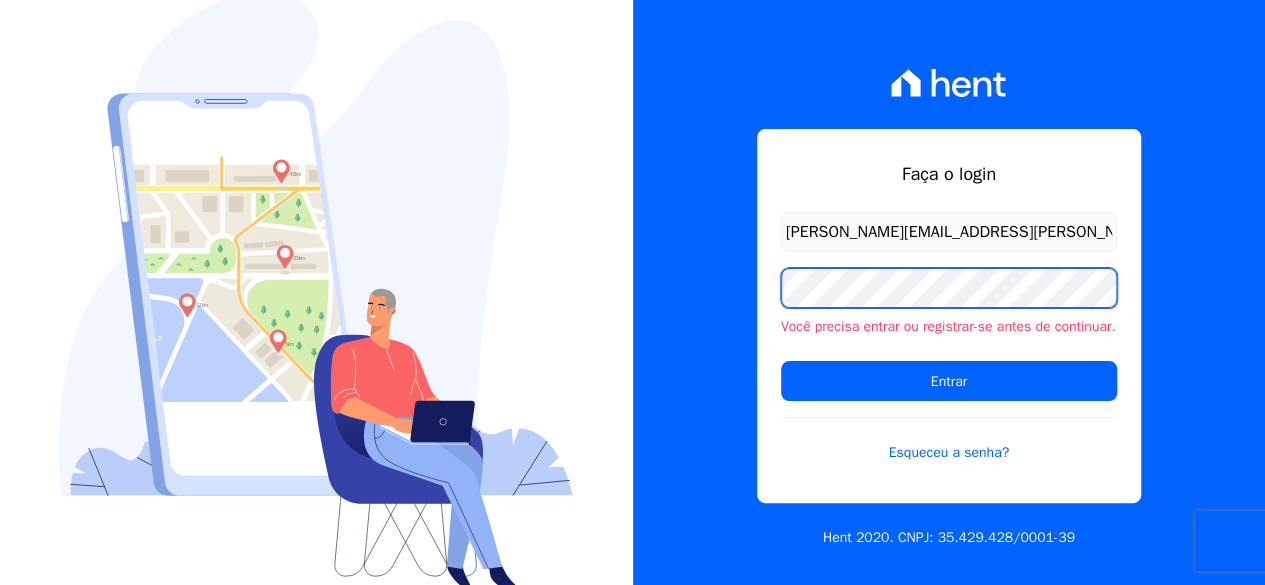 click on "Entrar" at bounding box center [949, 381] 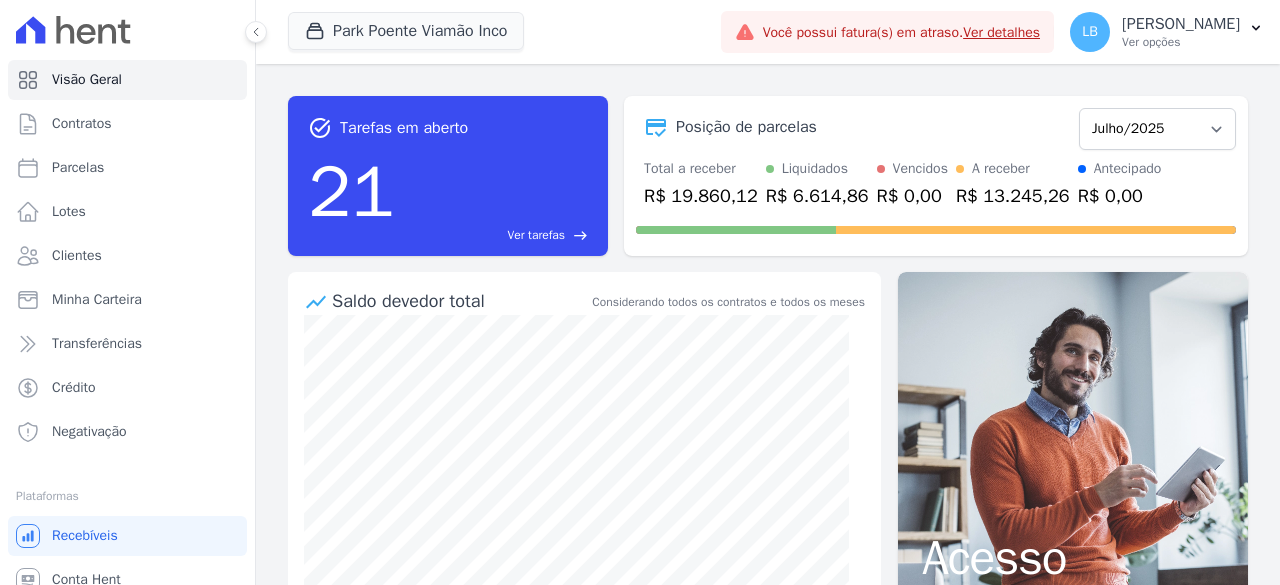 scroll, scrollTop: 0, scrollLeft: 0, axis: both 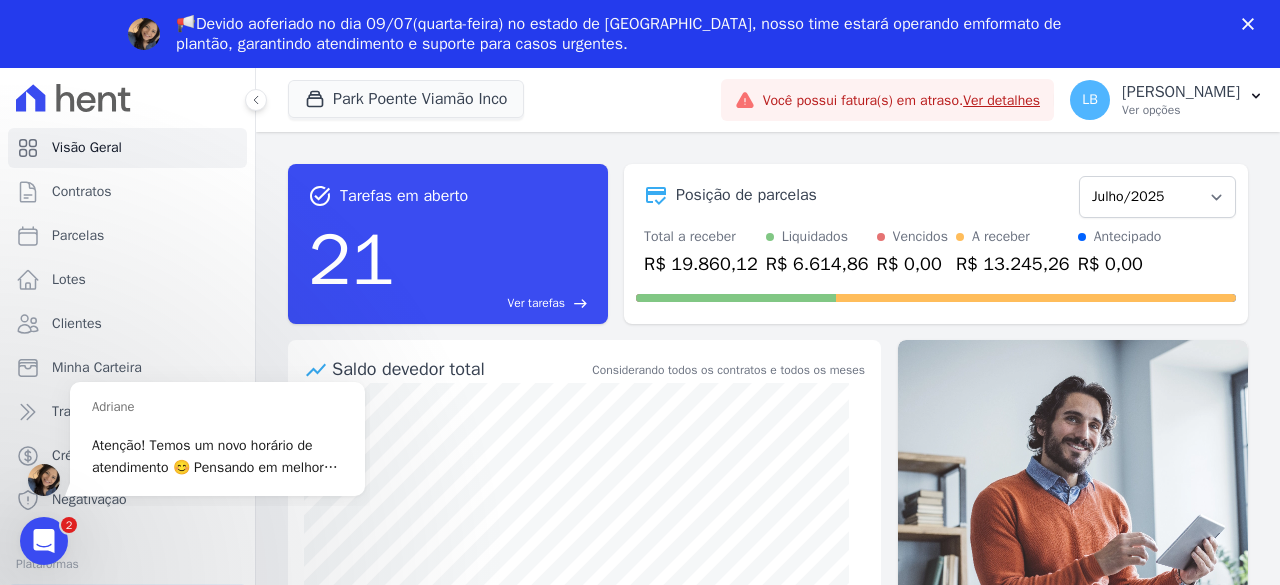 click 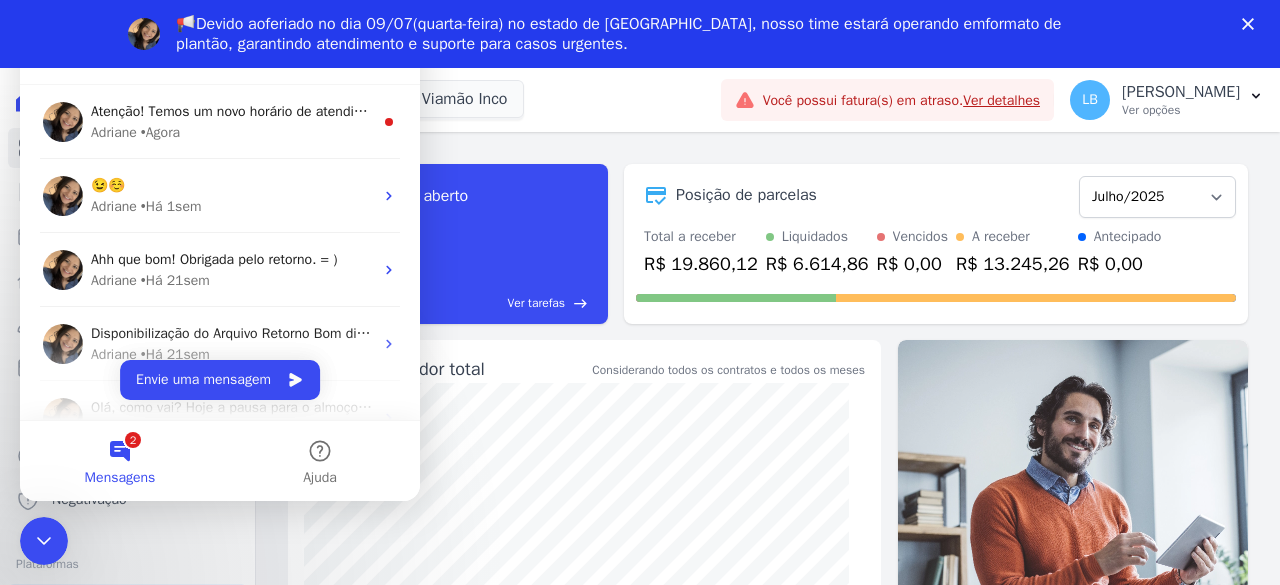 scroll, scrollTop: 0, scrollLeft: 0, axis: both 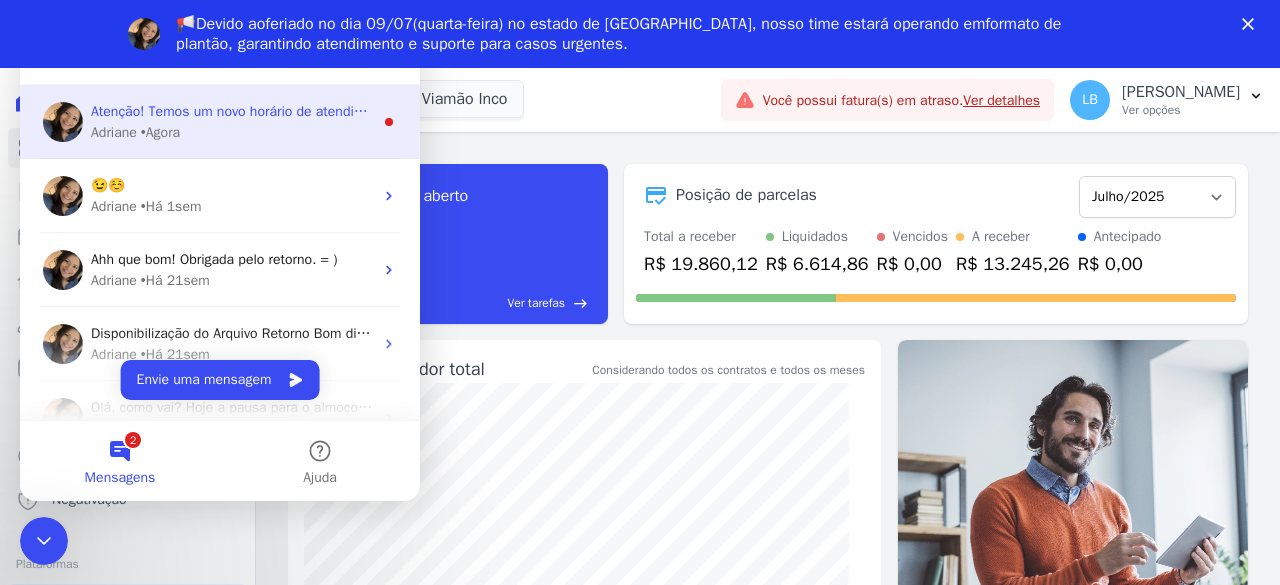 click on "Adriane •  Agora" at bounding box center [232, 132] 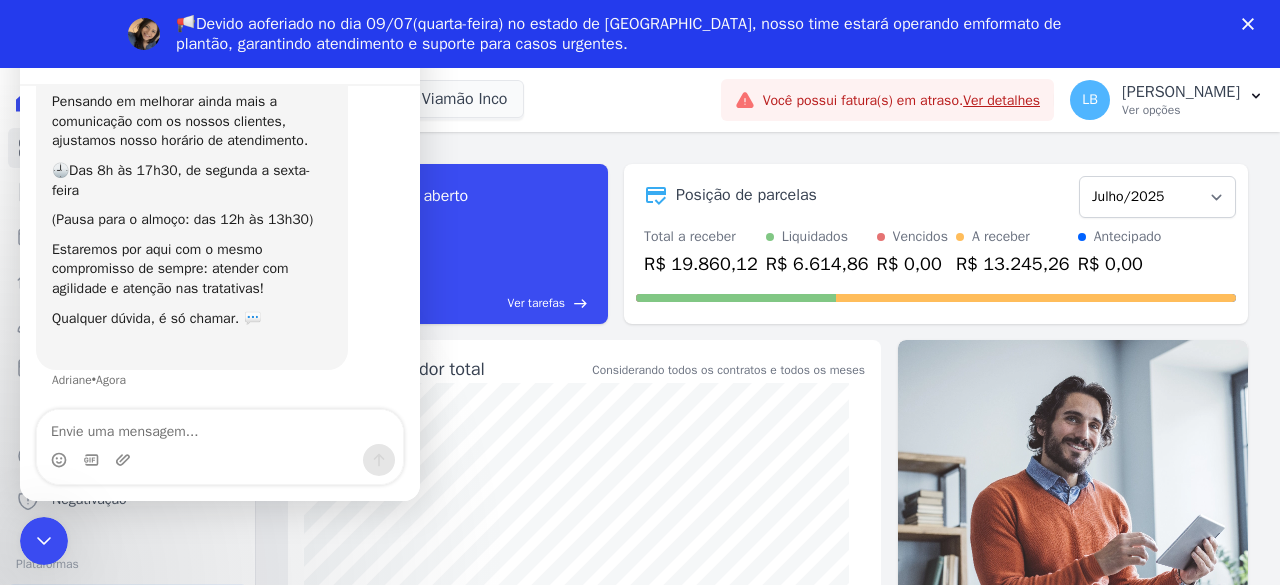 scroll, scrollTop: 0, scrollLeft: 0, axis: both 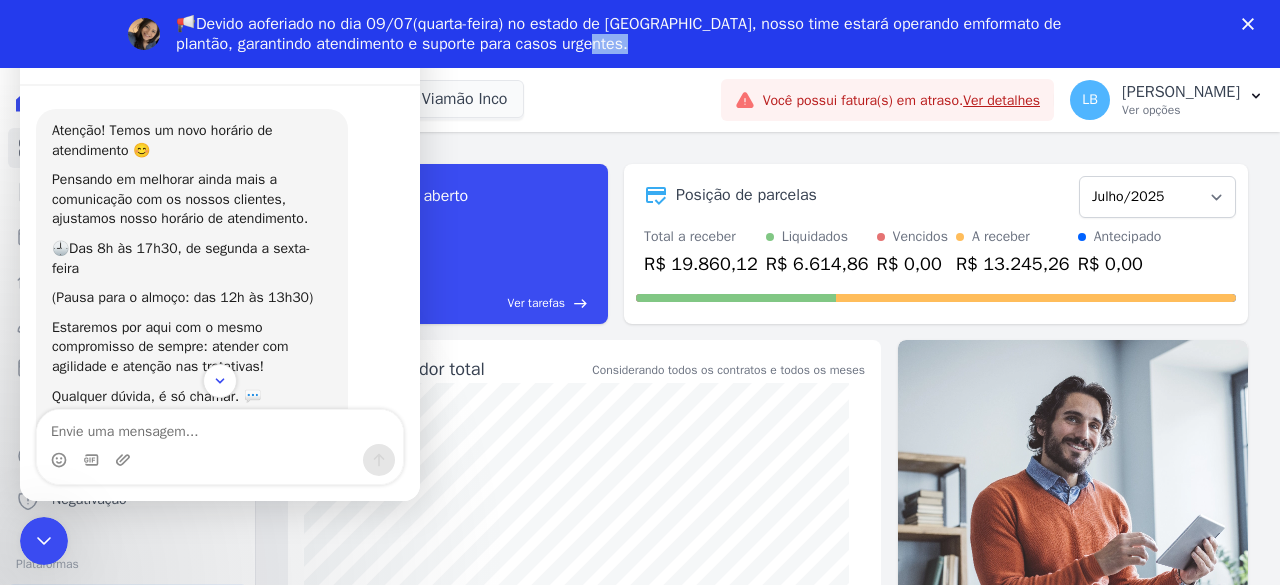 drag, startPoint x: 532, startPoint y: 33, endPoint x: 934, endPoint y: 47, distance: 402.2437 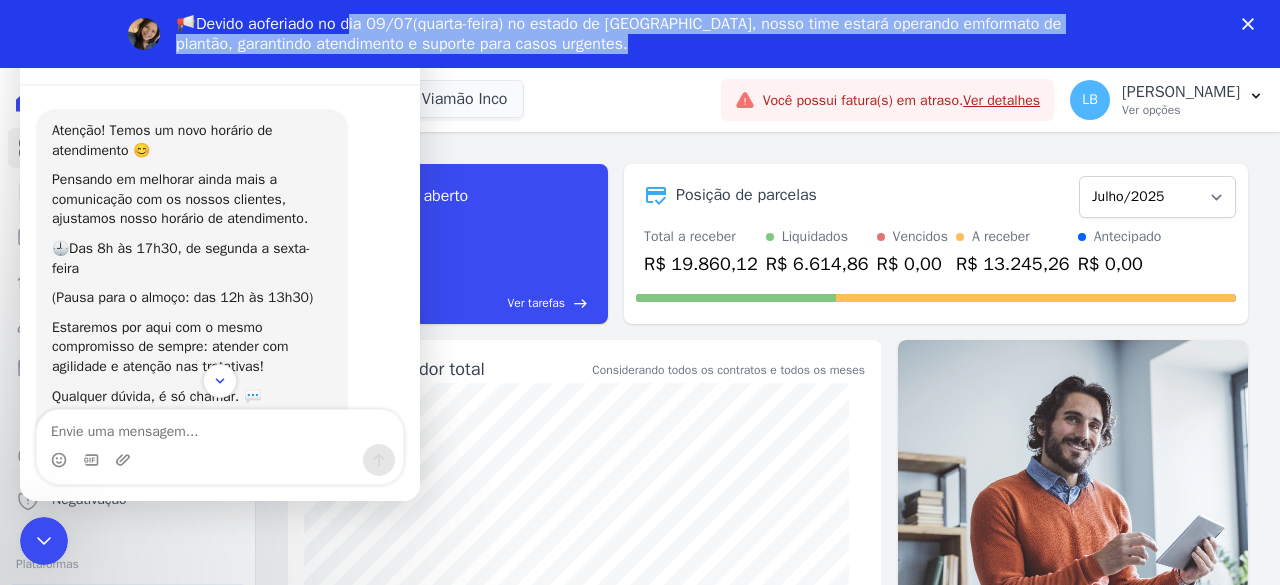 drag, startPoint x: 656, startPoint y: 51, endPoint x: 354, endPoint y: 23, distance: 303.29523 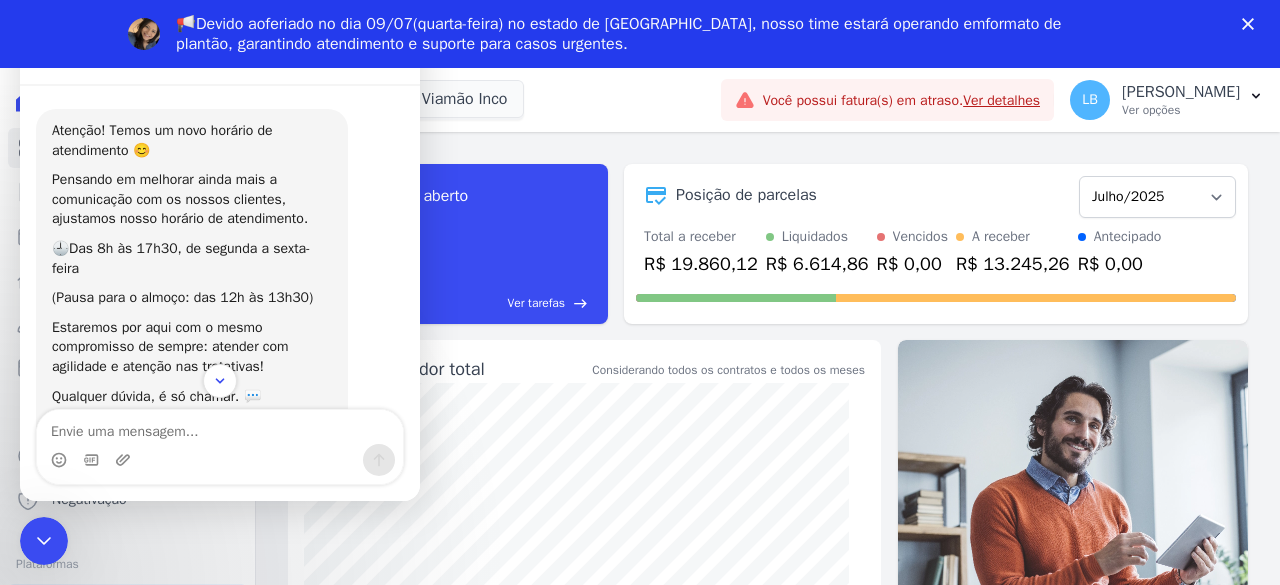 click on "feriado no dia 09/07" at bounding box center (339, 24) 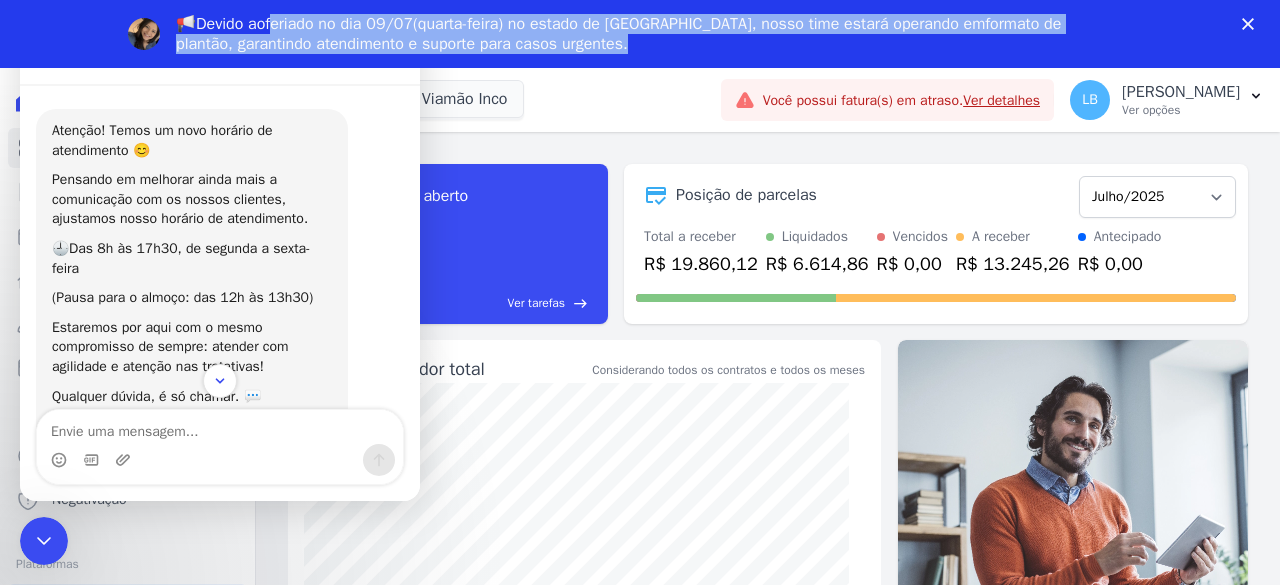 drag, startPoint x: 522, startPoint y: 26, endPoint x: 586, endPoint y: 51, distance: 68.70953 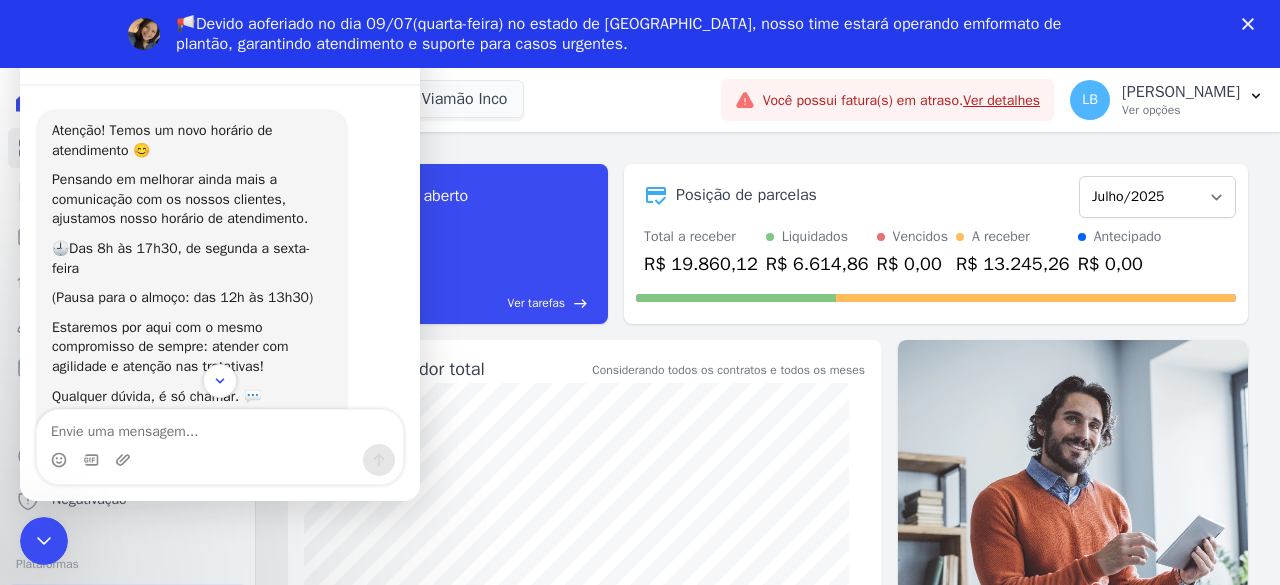 click 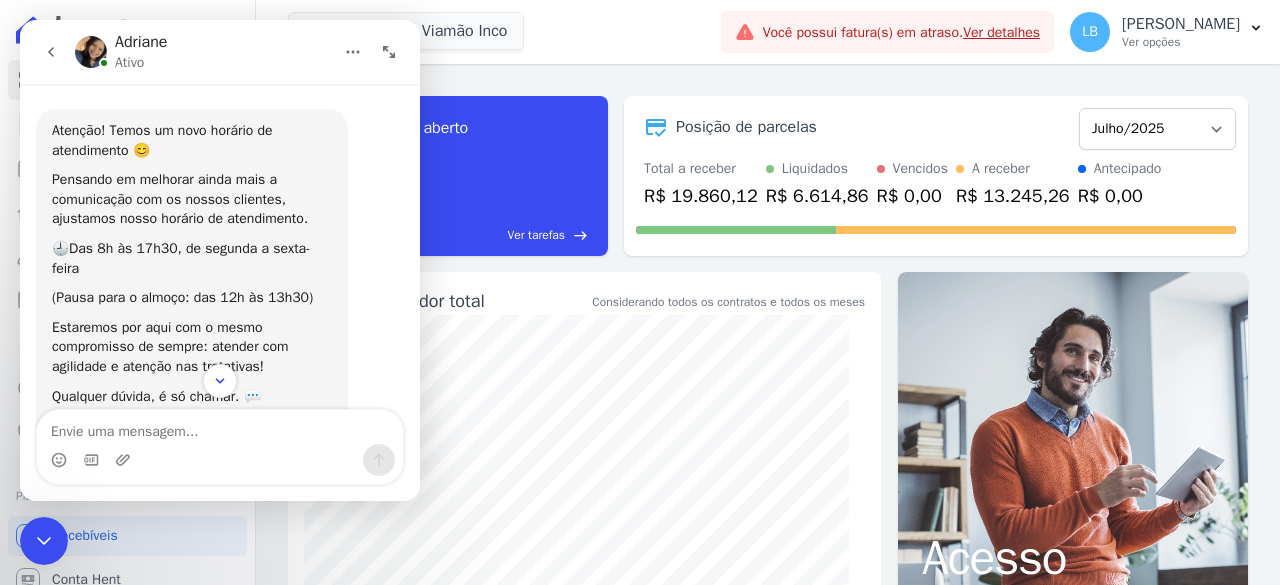 click at bounding box center (51, 52) 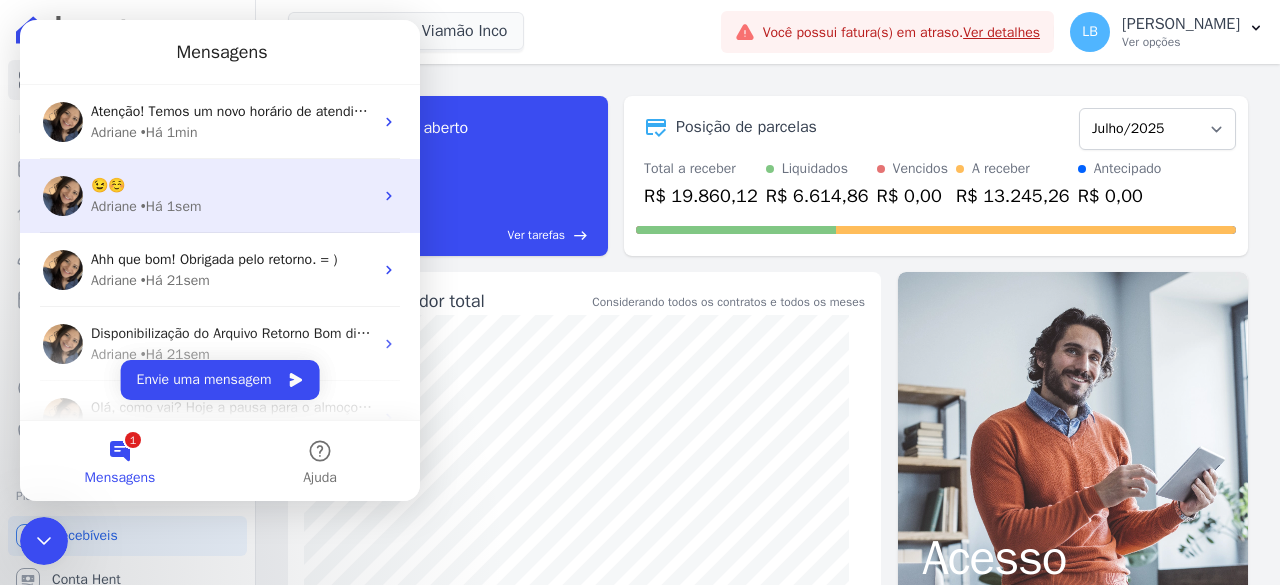 click on "Adriane •  Há 1sem" at bounding box center [232, 206] 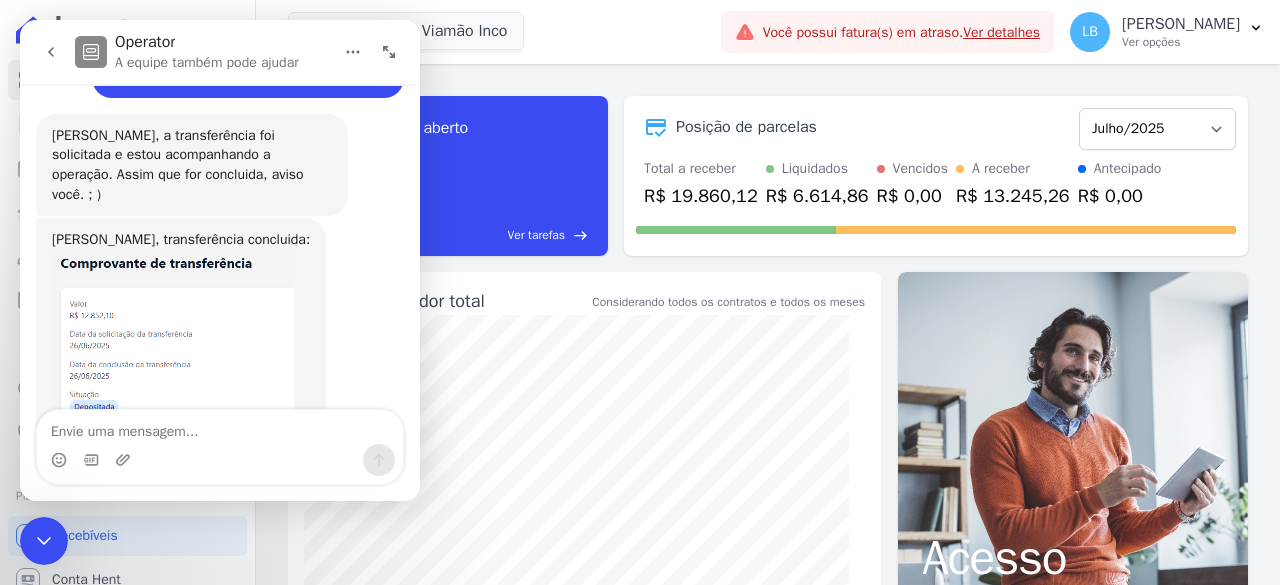 scroll, scrollTop: 3064, scrollLeft: 0, axis: vertical 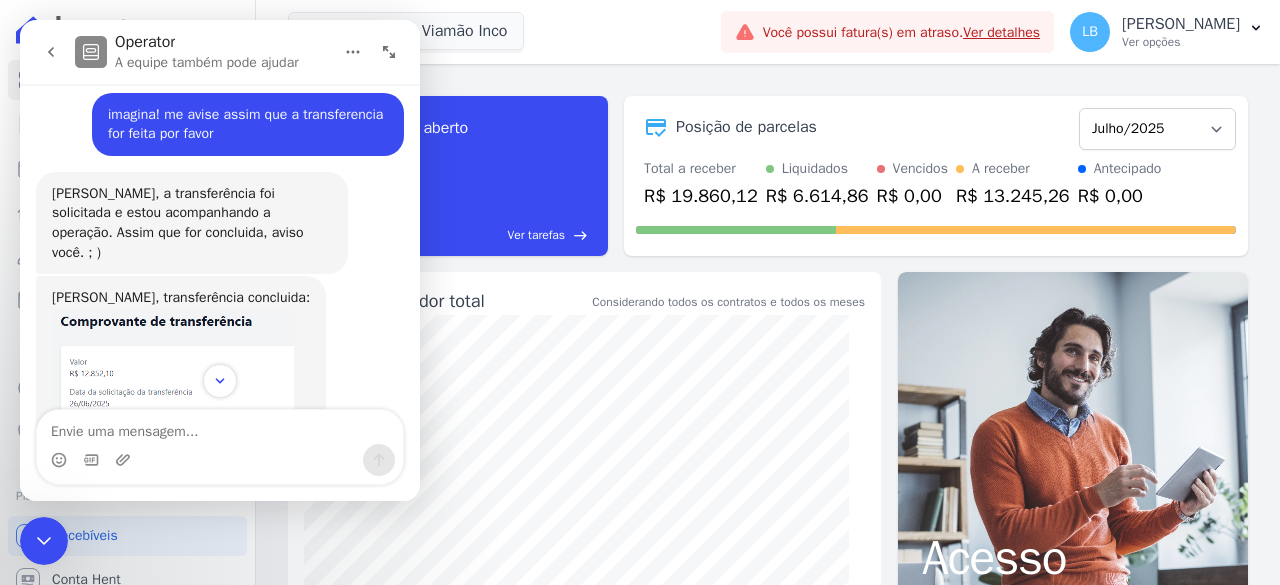 click at bounding box center (173, 442) 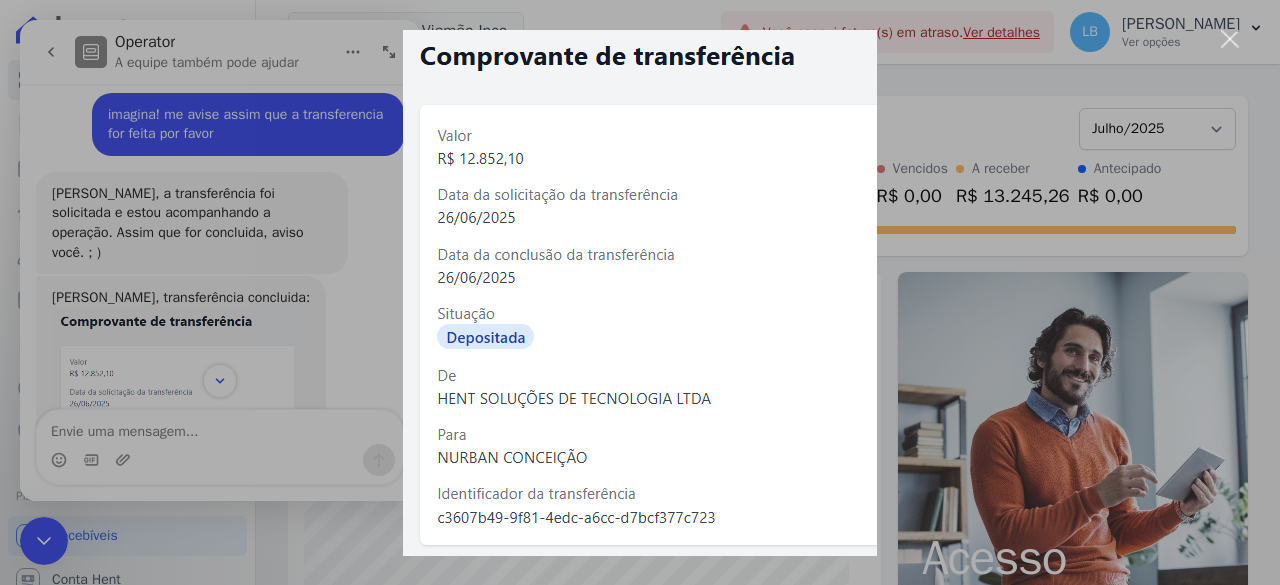 click at bounding box center [640, 292] 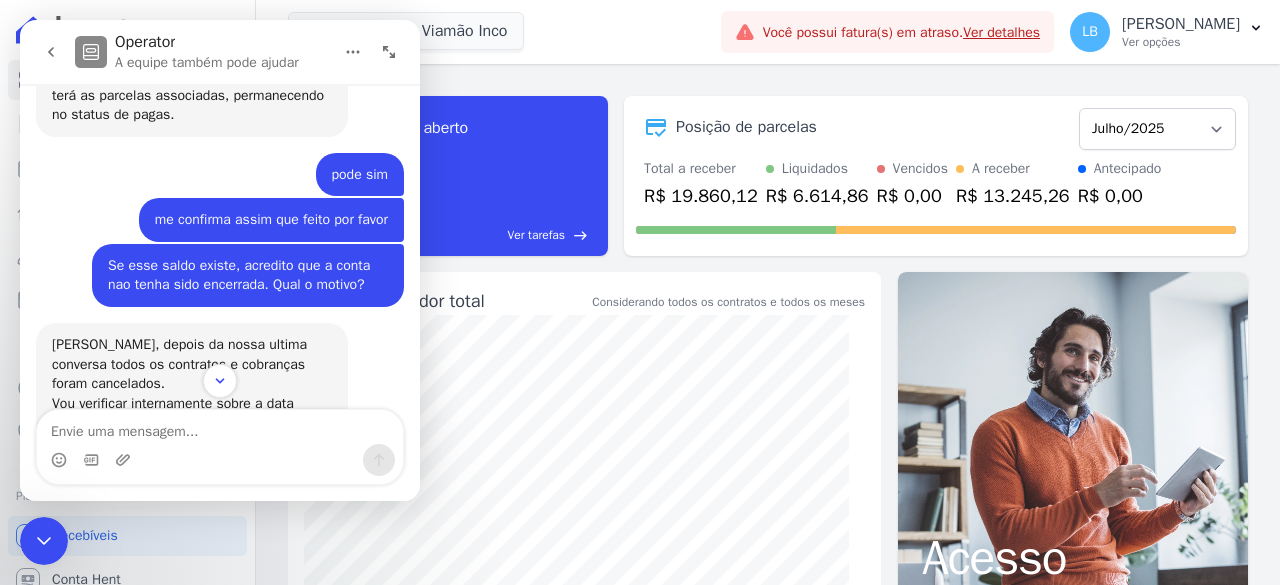 scroll, scrollTop: 2372, scrollLeft: 0, axis: vertical 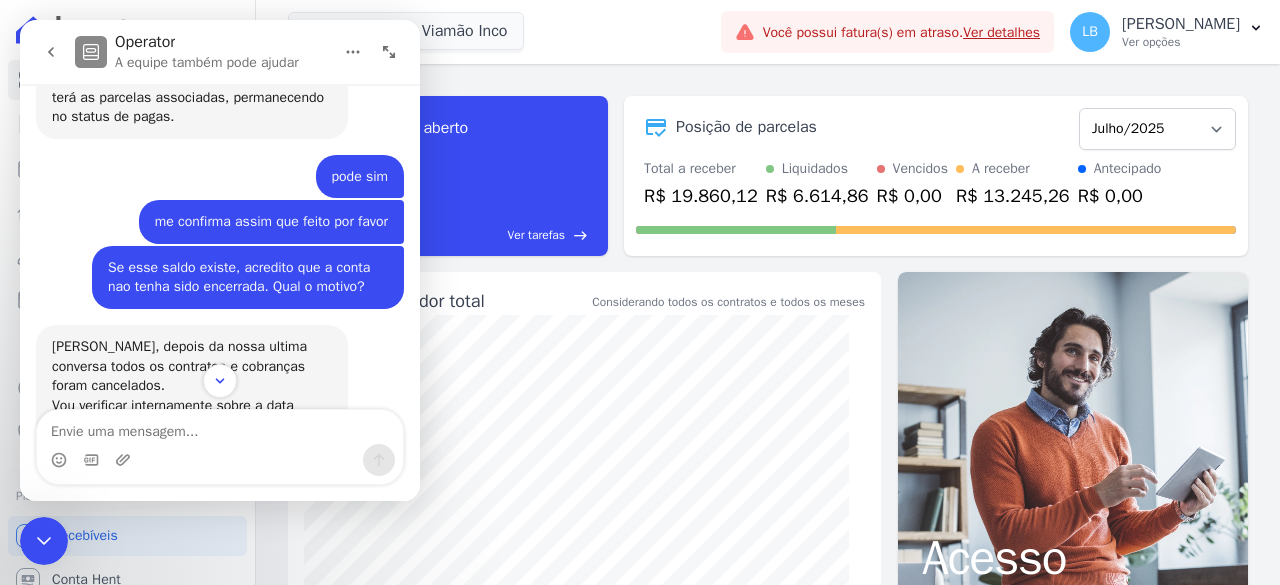 click 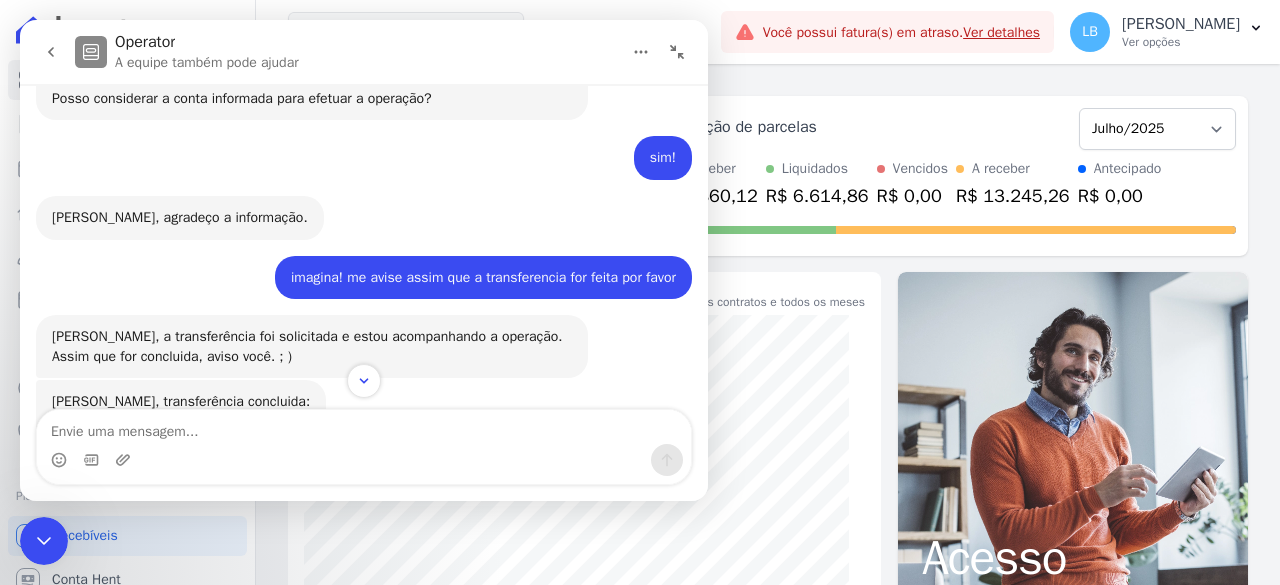 click 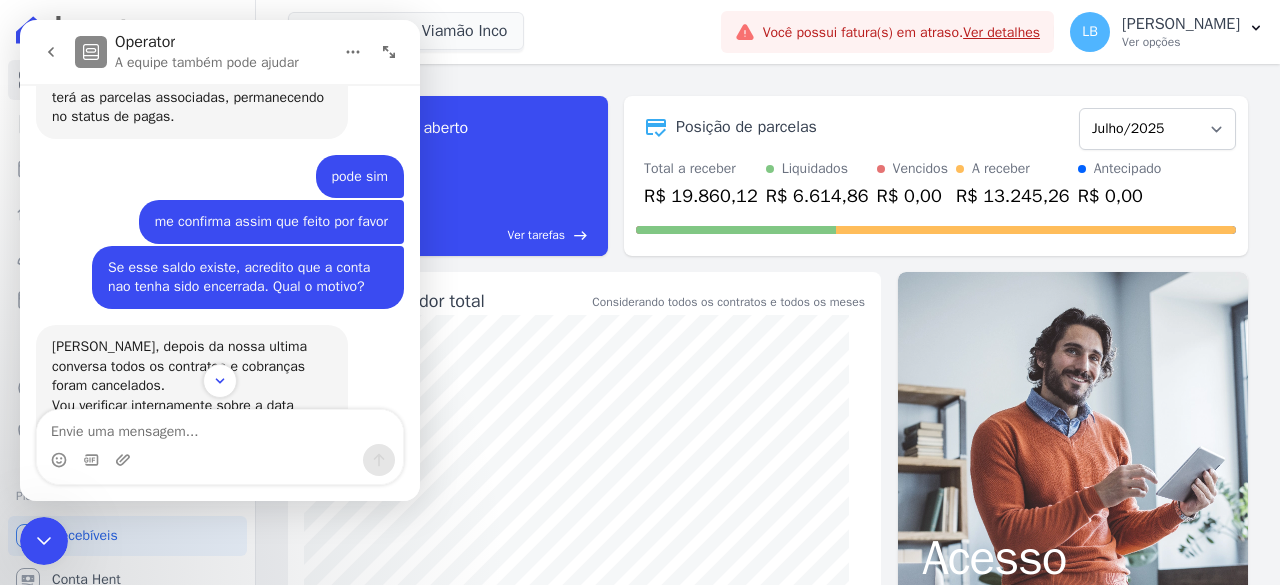 click at bounding box center (44, 541) 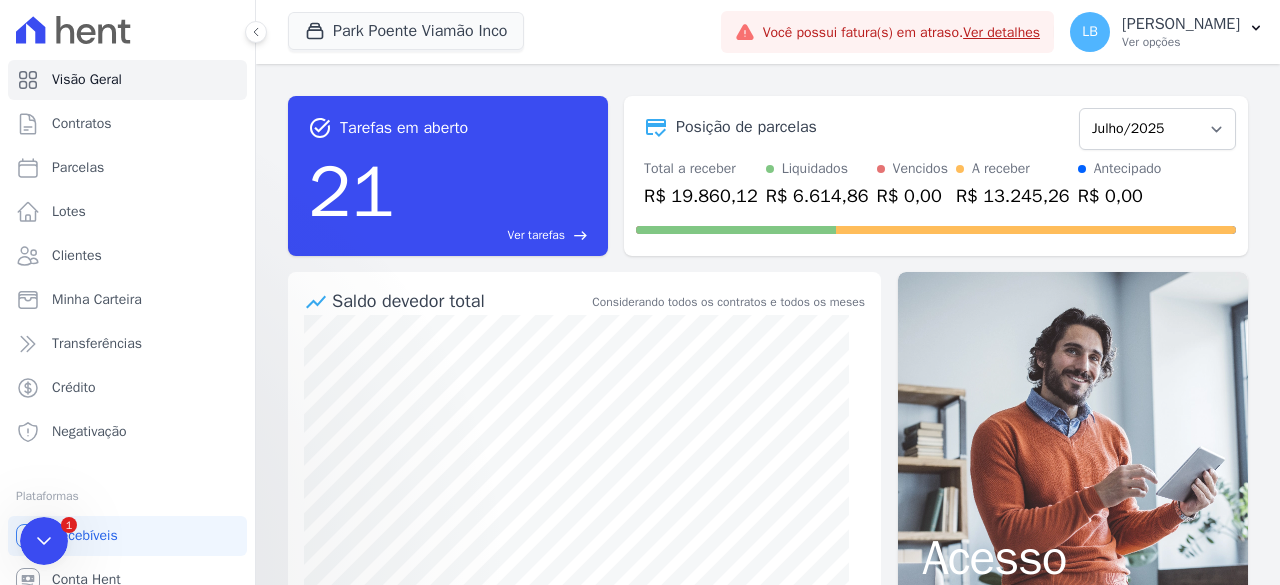 scroll, scrollTop: 0, scrollLeft: 0, axis: both 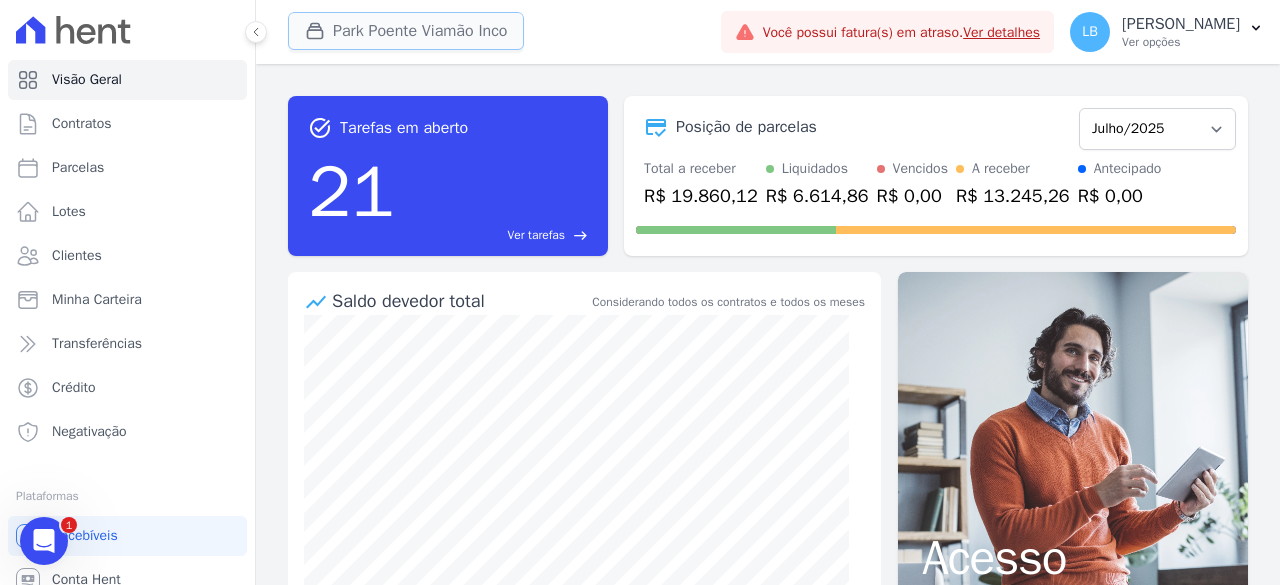 click on "Park Poente Viamão   Inco" at bounding box center (406, 31) 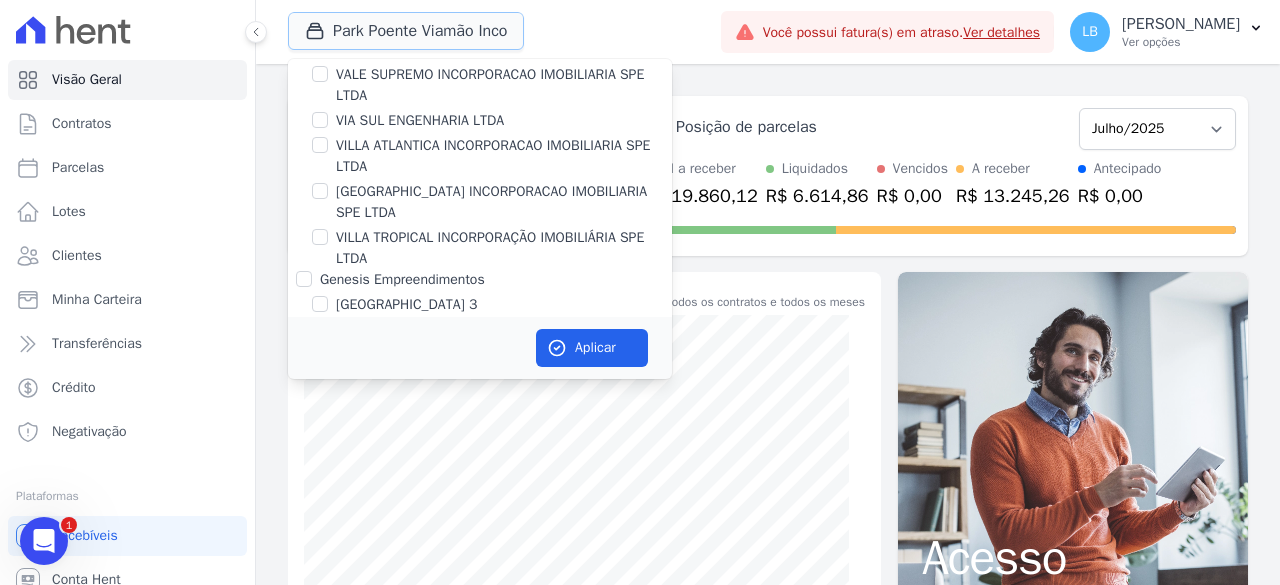 scroll, scrollTop: 1098, scrollLeft: 0, axis: vertical 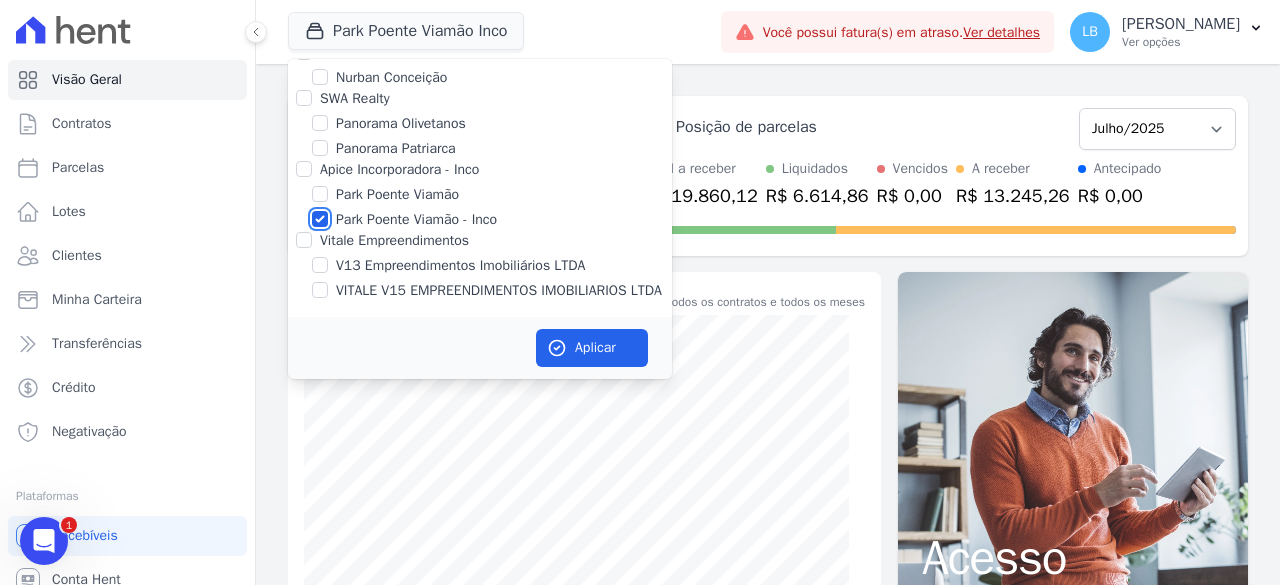 click on "Park Poente Viamão - Inco" at bounding box center (320, 219) 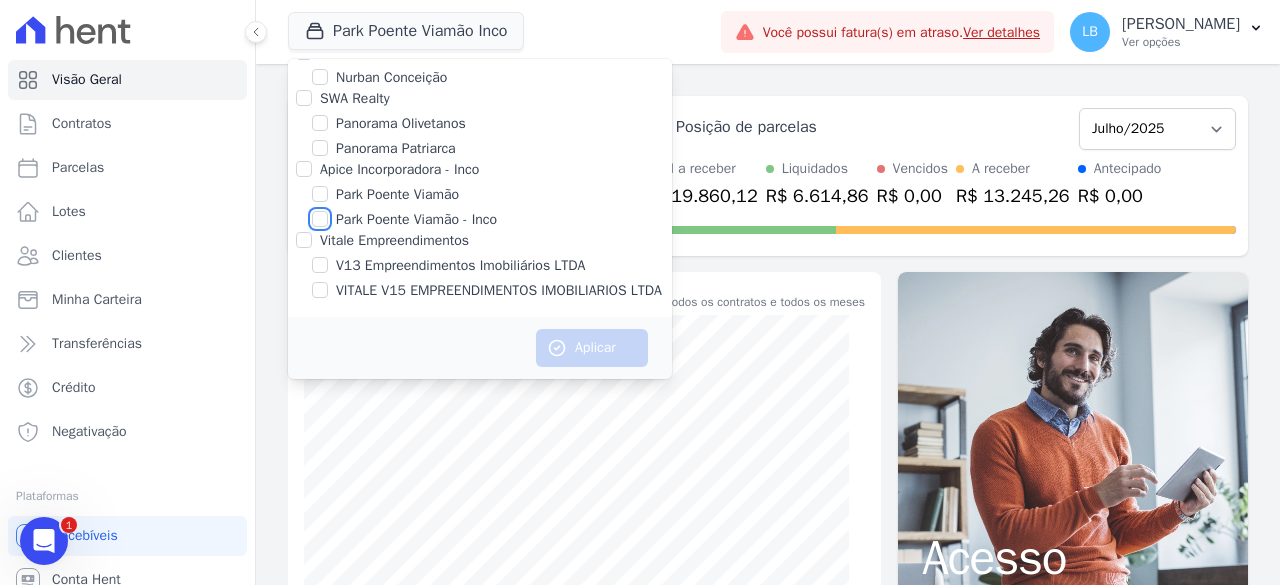 scroll, scrollTop: 998, scrollLeft: 0, axis: vertical 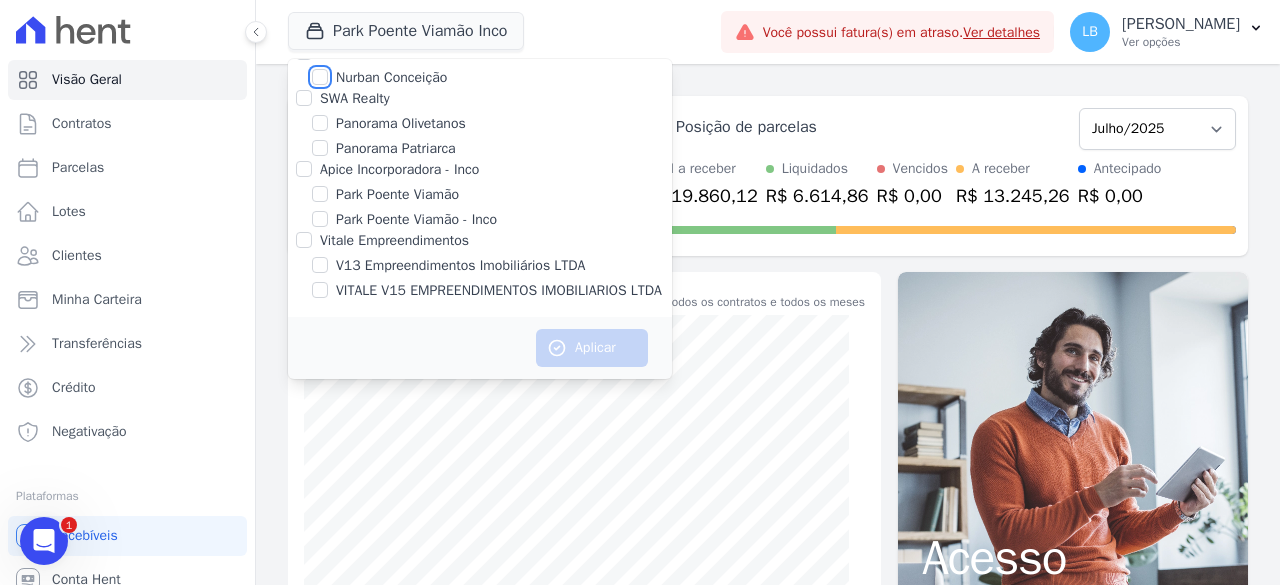 click on "Nurban Conceição" at bounding box center (320, 77) 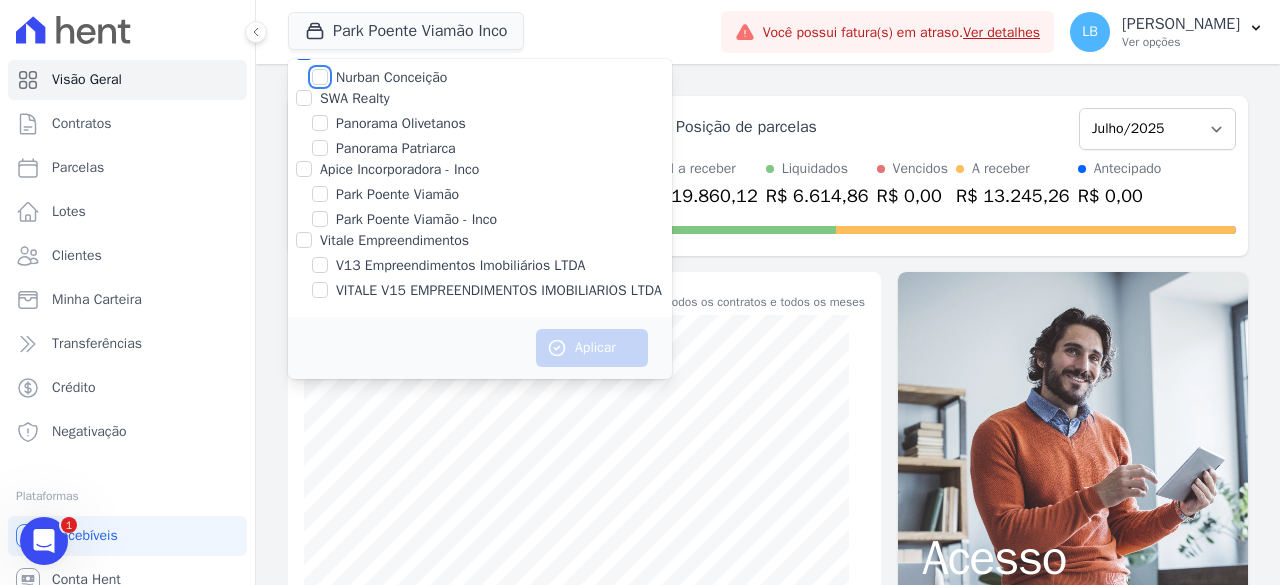 checkbox on "true" 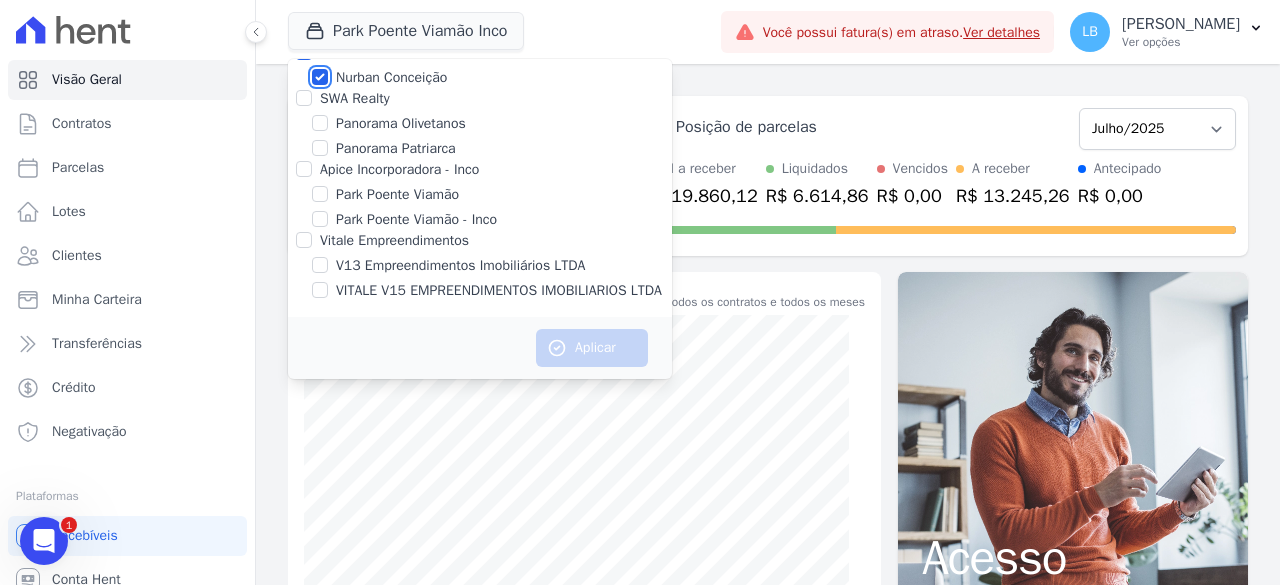 checkbox on "true" 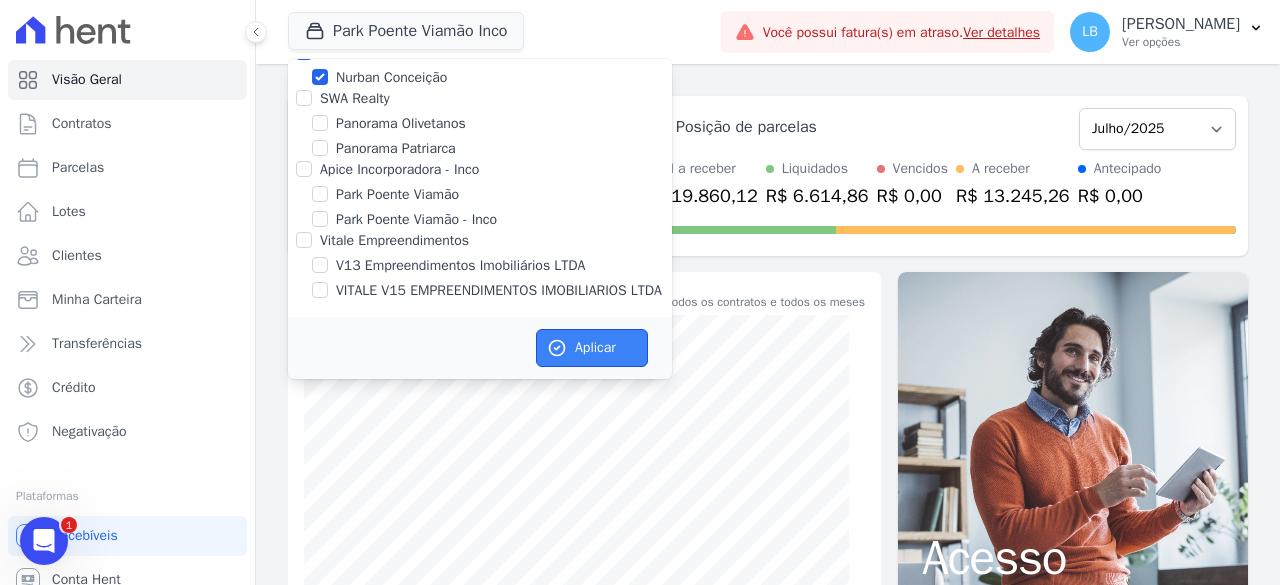 click on "Aplicar" at bounding box center (592, 348) 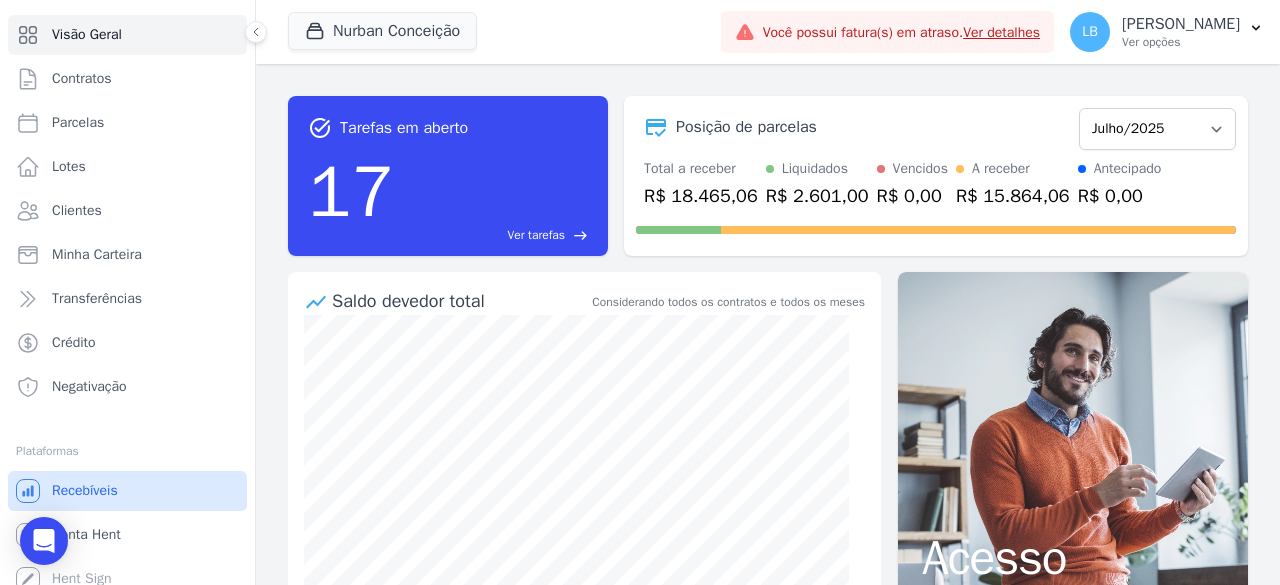 scroll, scrollTop: 58, scrollLeft: 0, axis: vertical 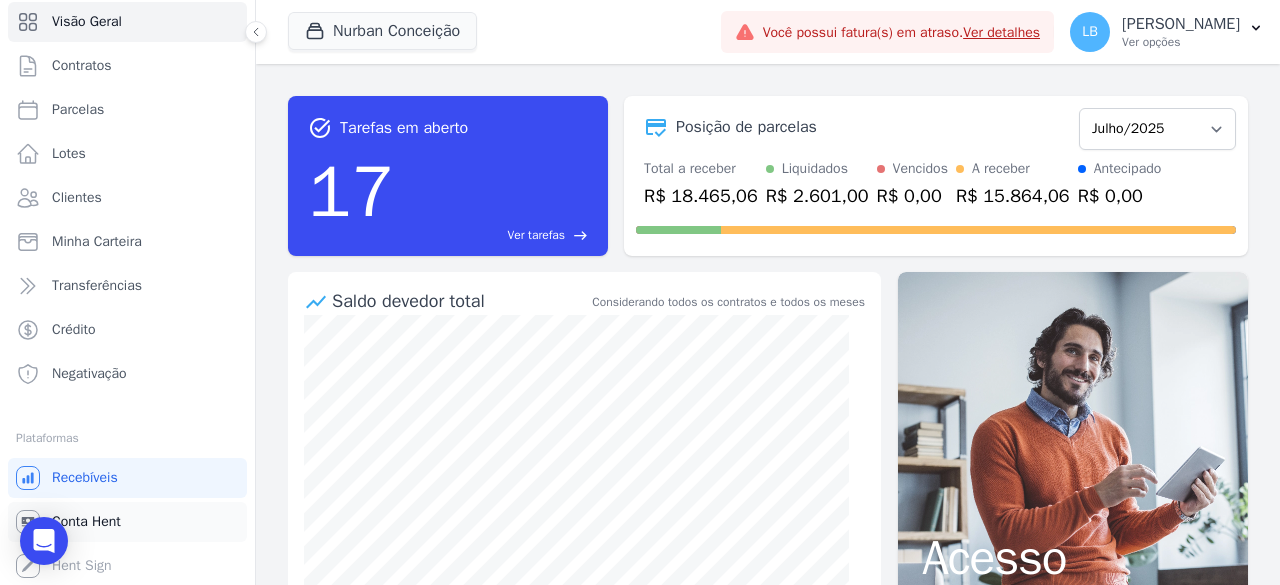 click on "Conta Hent" at bounding box center [86, 522] 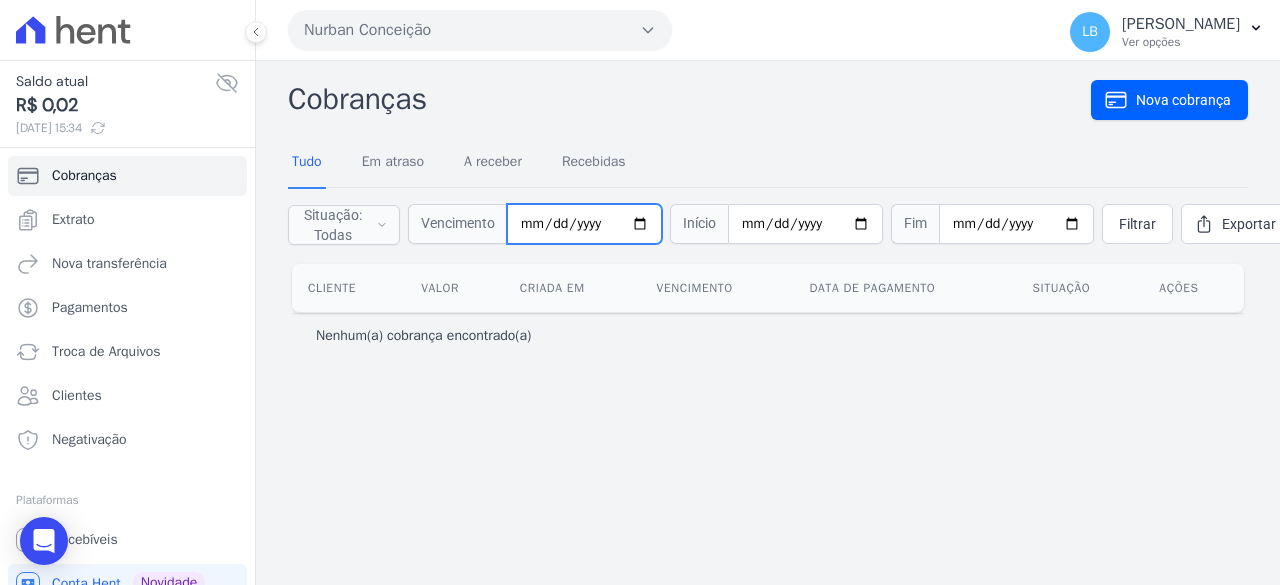 click at bounding box center [584, 224] 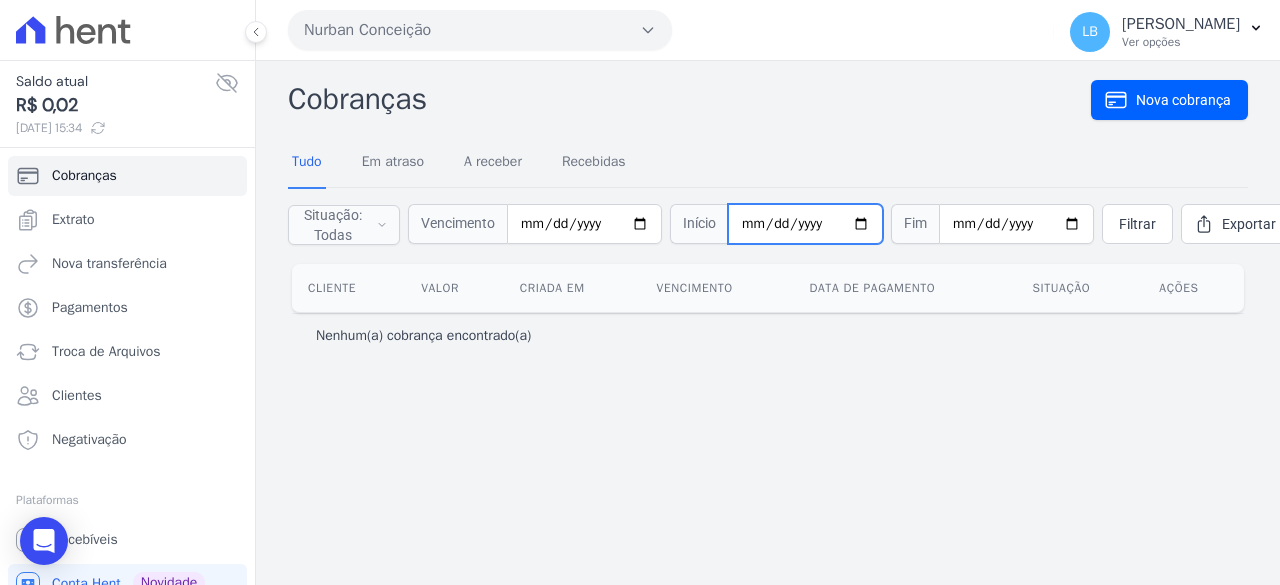 click at bounding box center (805, 224) 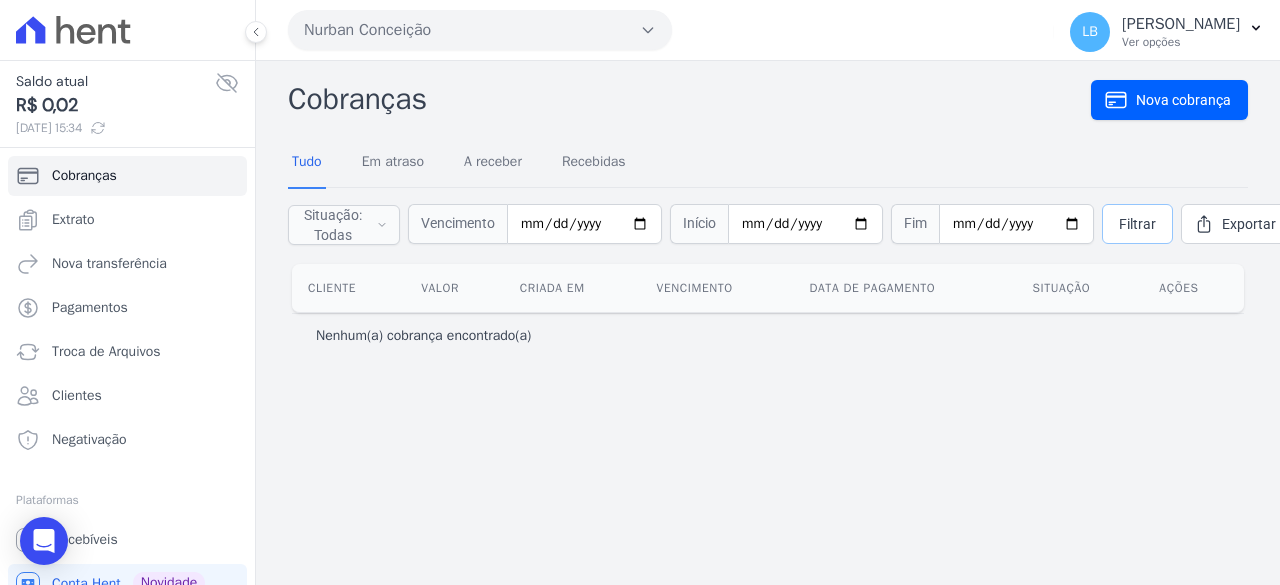 click on "Filtrar" at bounding box center [1137, 224] 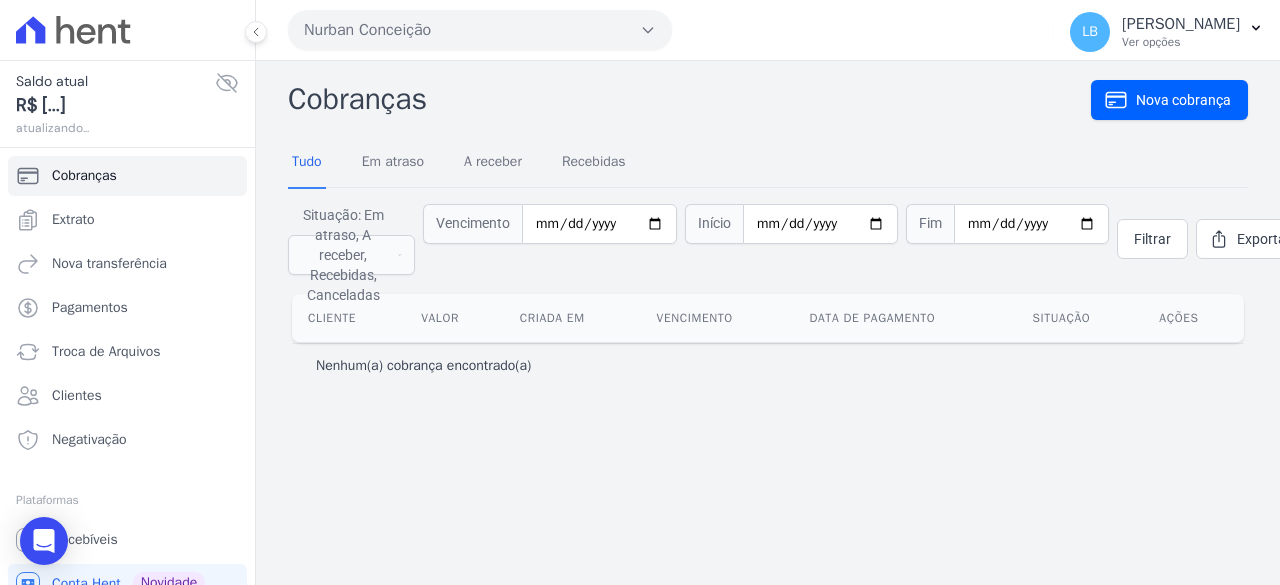 scroll, scrollTop: 0, scrollLeft: 0, axis: both 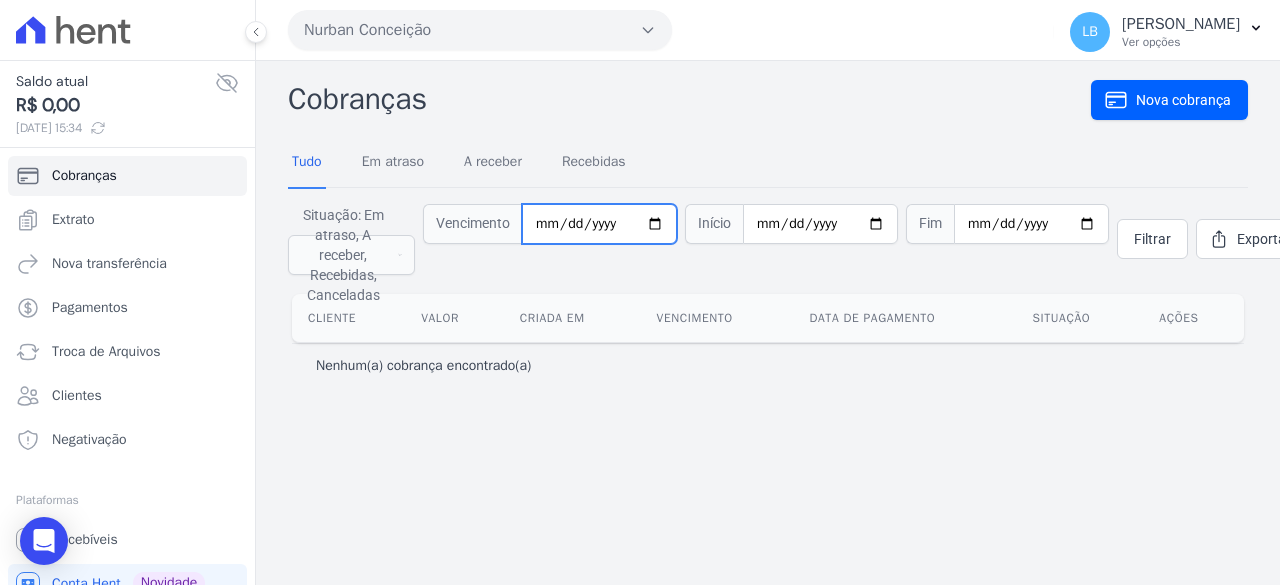 click on "[DATE]" at bounding box center [599, 224] 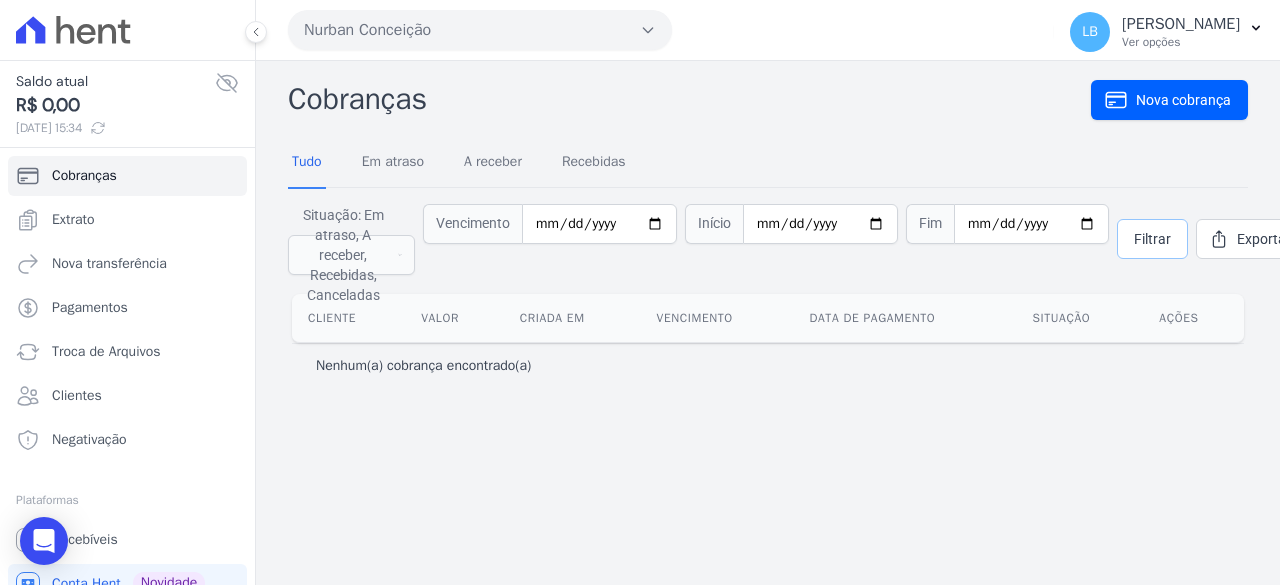 click on "Filtrar" at bounding box center (1152, 239) 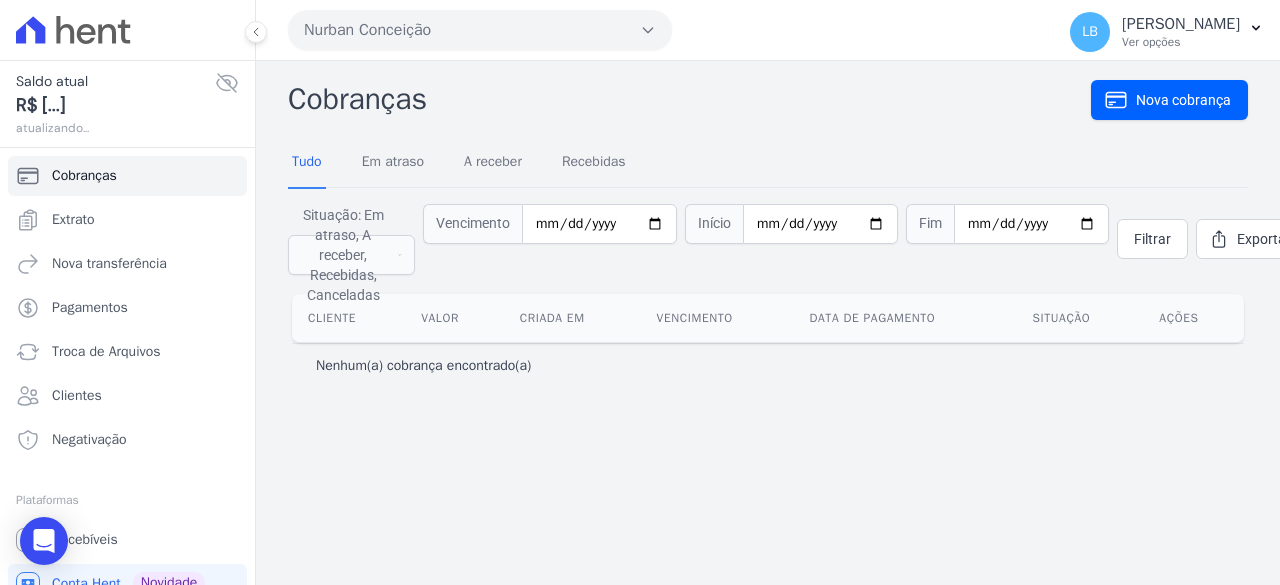 scroll, scrollTop: 0, scrollLeft: 0, axis: both 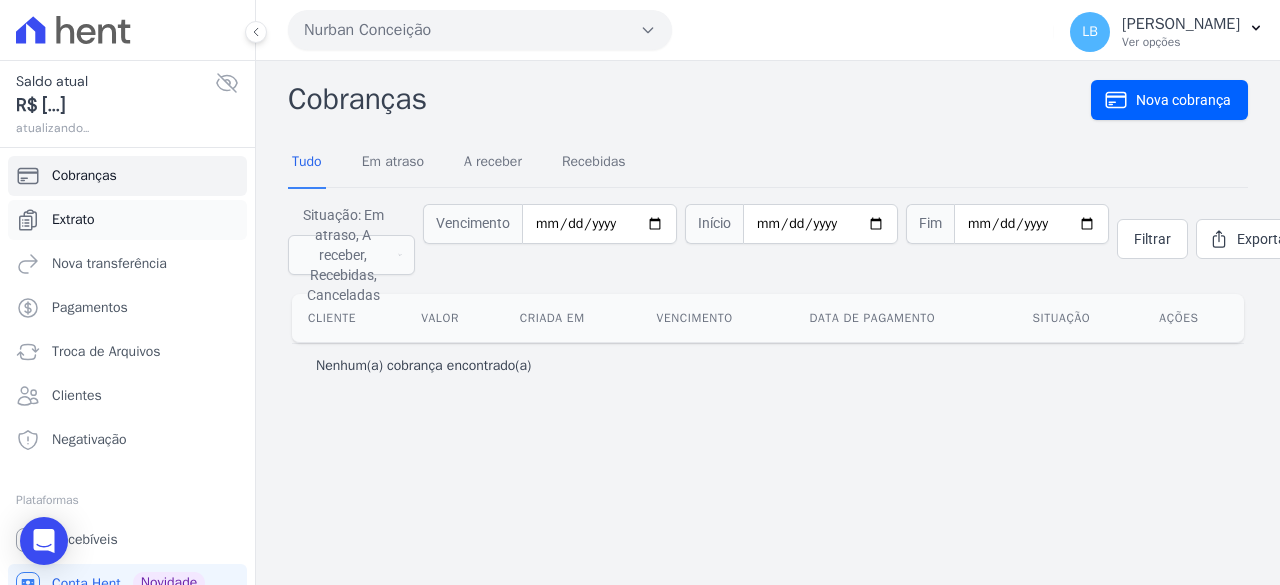 click on "Extrato" at bounding box center (127, 220) 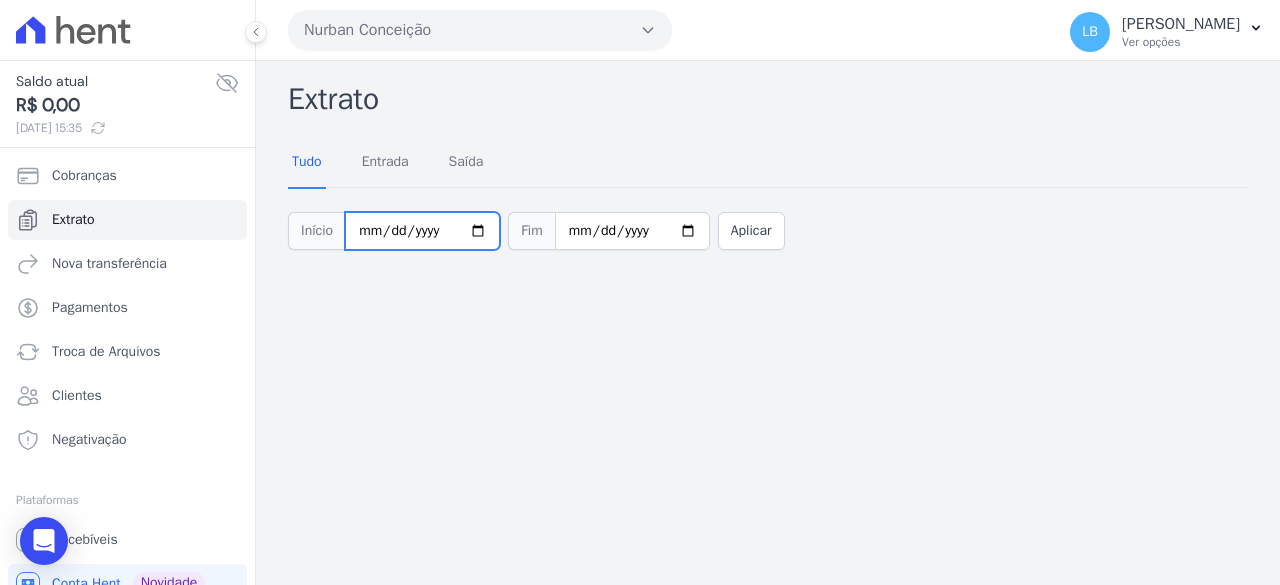 click on "2025-07-01" at bounding box center [422, 231] 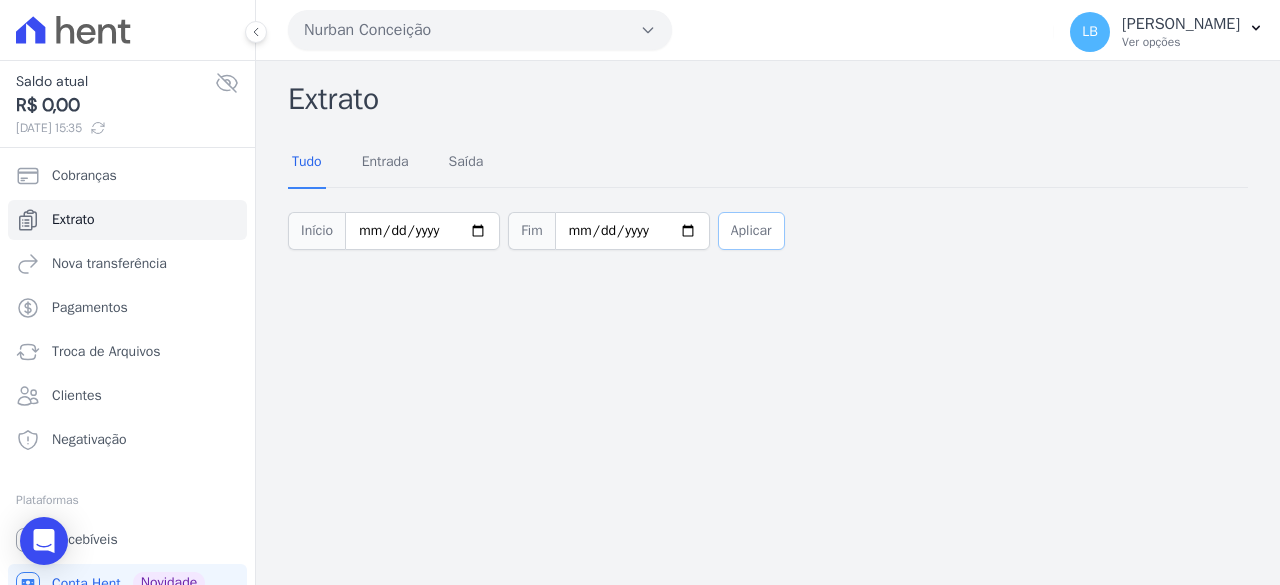 click on "Aplicar" at bounding box center (751, 231) 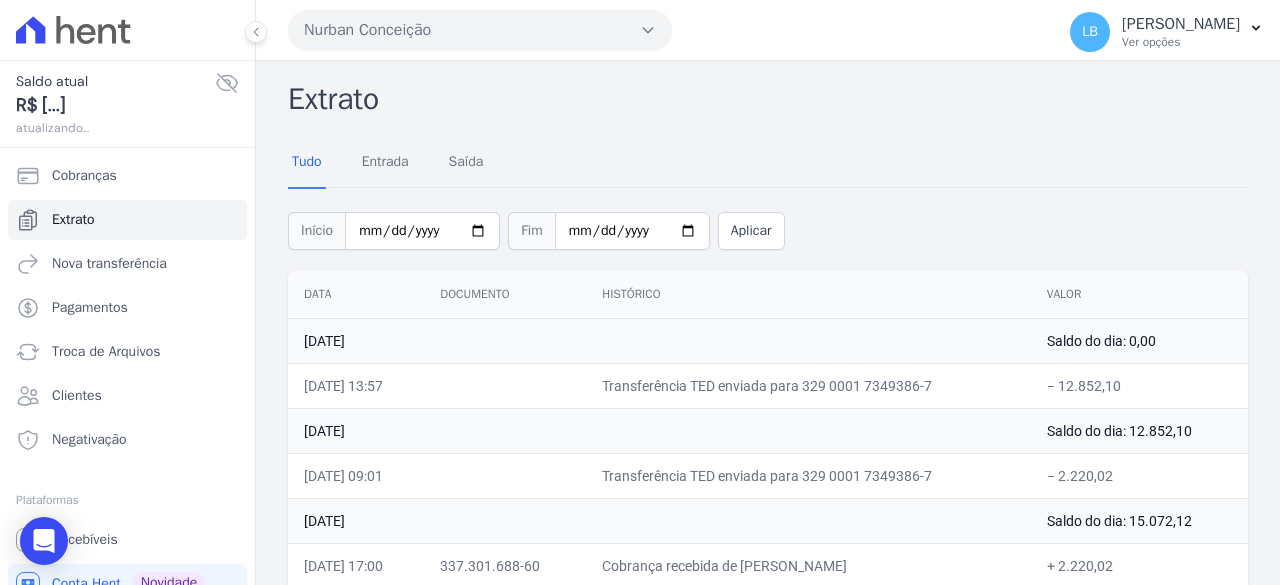 scroll, scrollTop: 0, scrollLeft: 0, axis: both 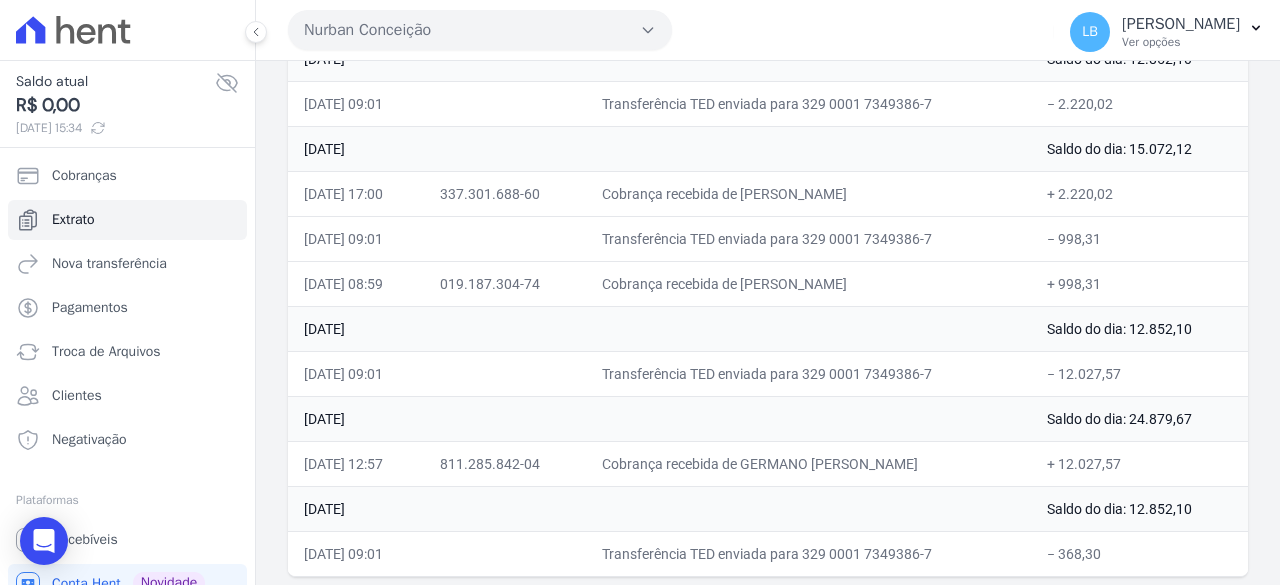 drag, startPoint x: 580, startPoint y: 289, endPoint x: 1116, endPoint y: 564, distance: 602.42926 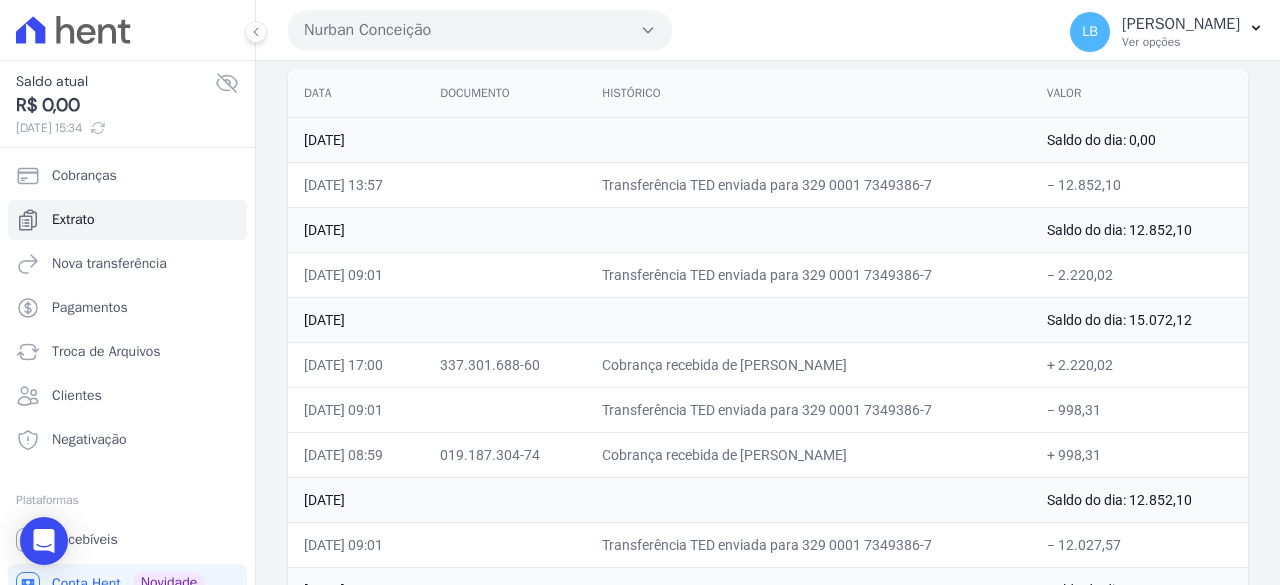 scroll, scrollTop: 0, scrollLeft: 0, axis: both 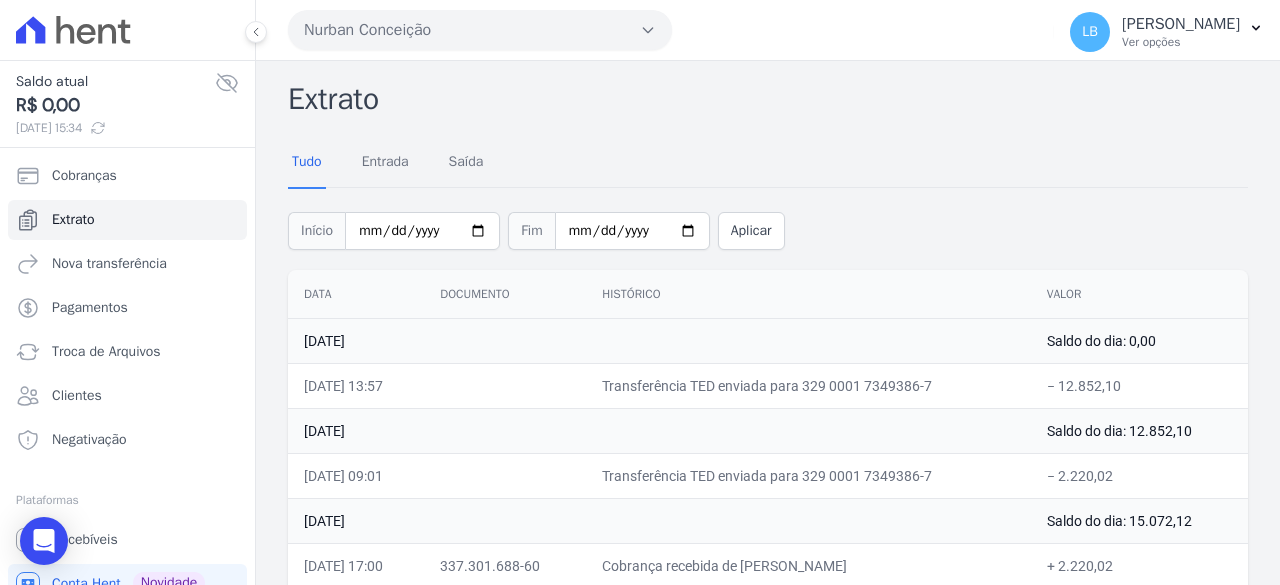 click at bounding box center (505, 385) 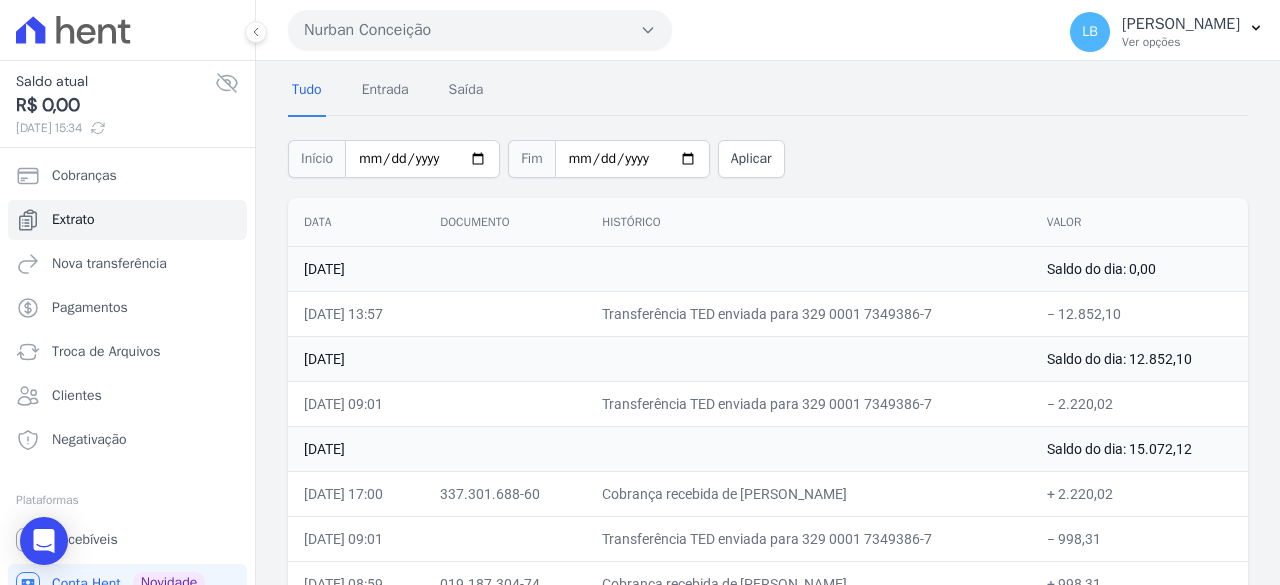 scroll, scrollTop: 172, scrollLeft: 0, axis: vertical 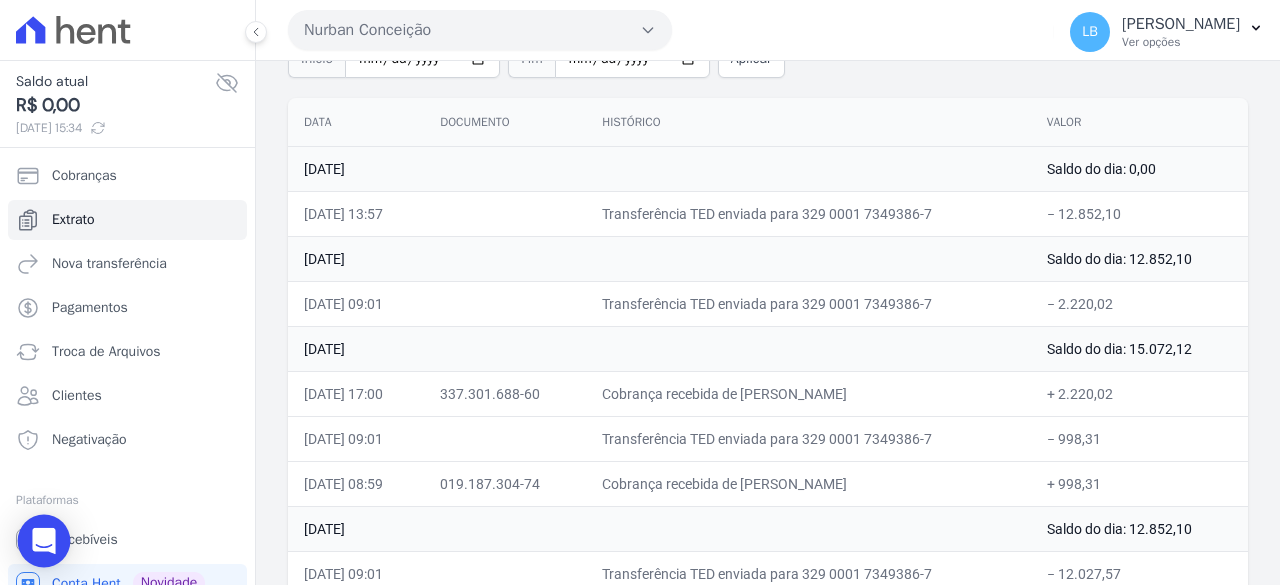 click 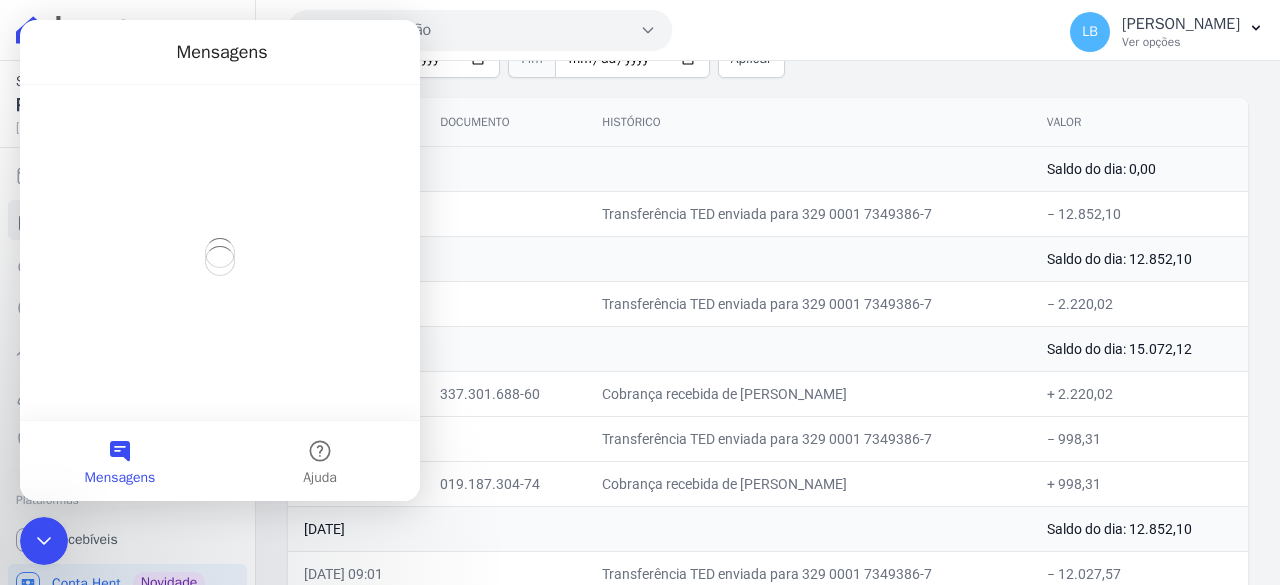 scroll, scrollTop: 0, scrollLeft: 0, axis: both 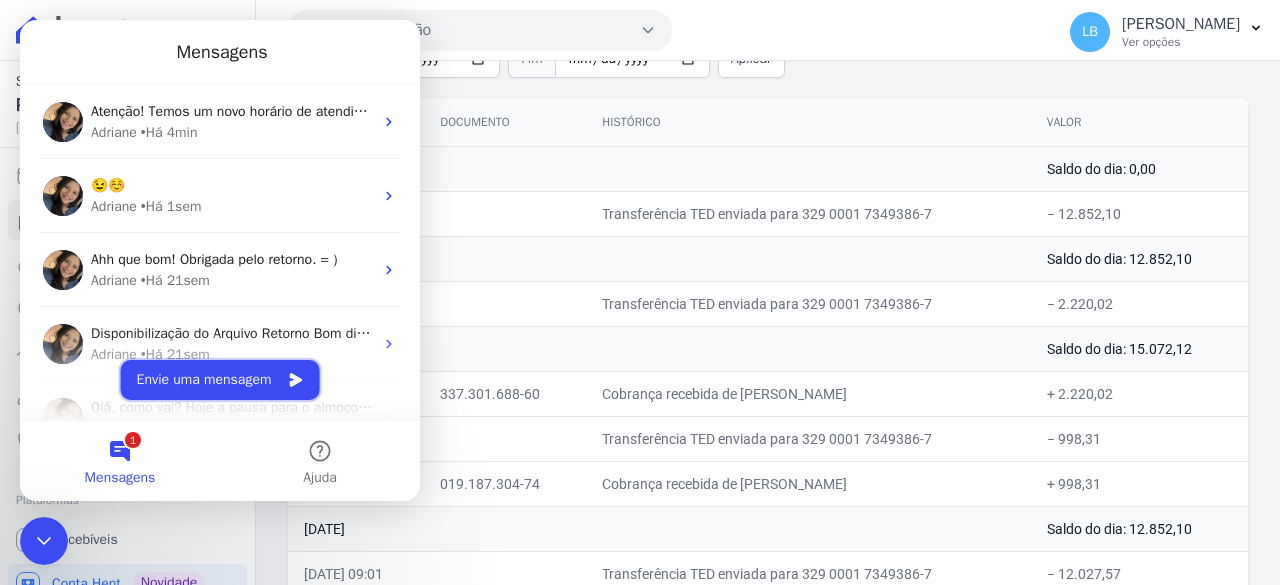 click on "Envie uma mensagem" at bounding box center [220, 380] 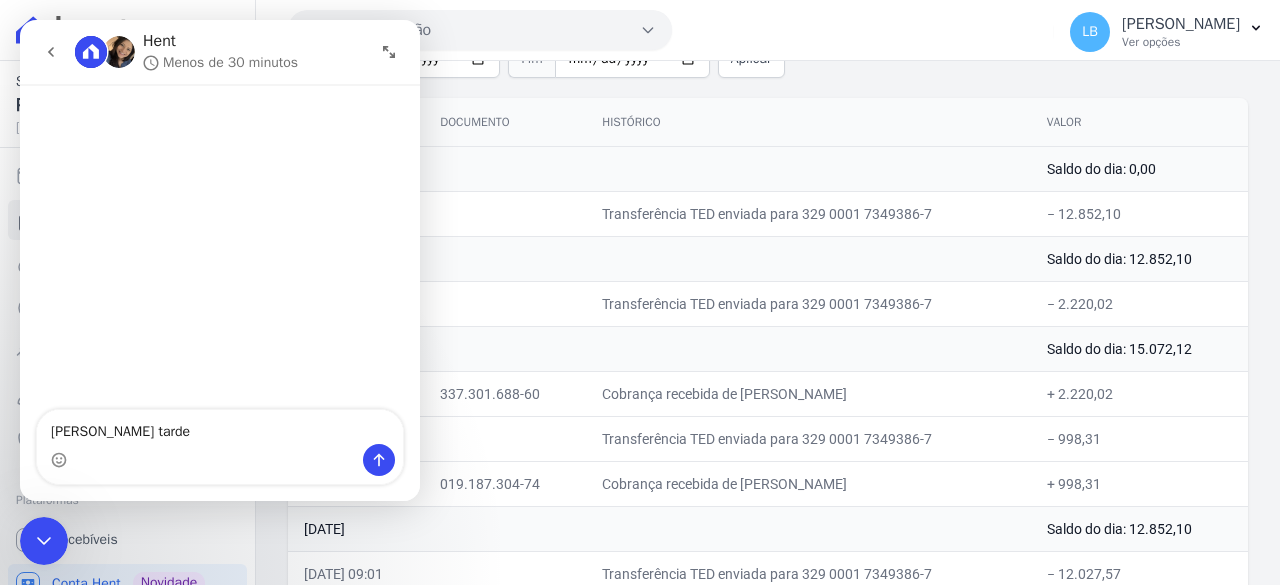 type on "[PERSON_NAME] boa tarde!" 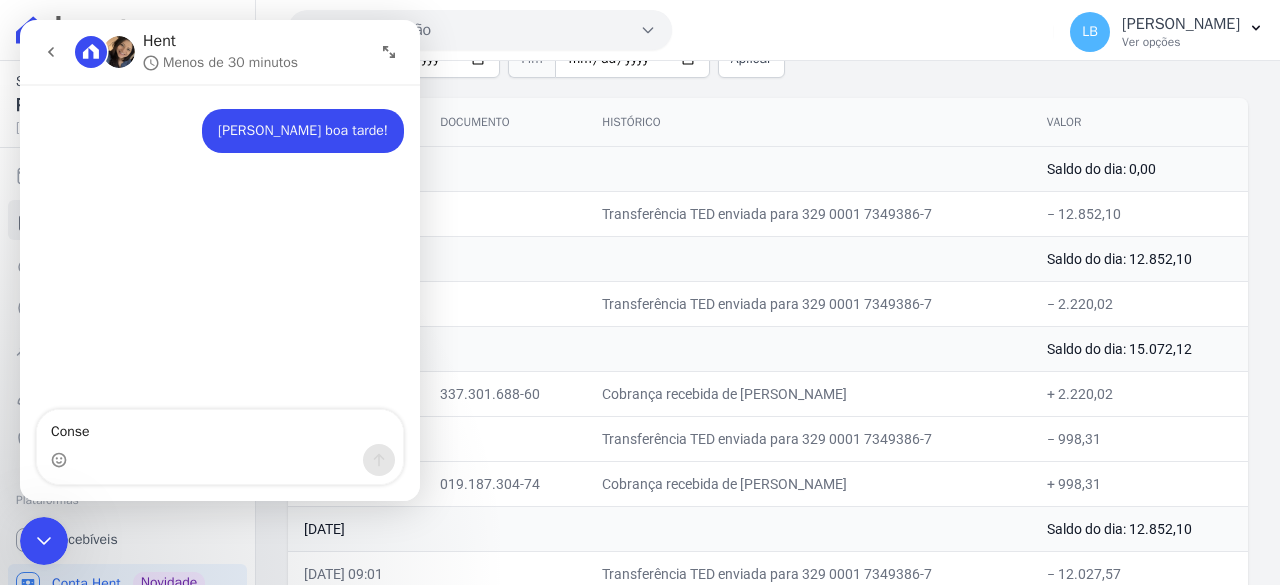 type on "Conseg" 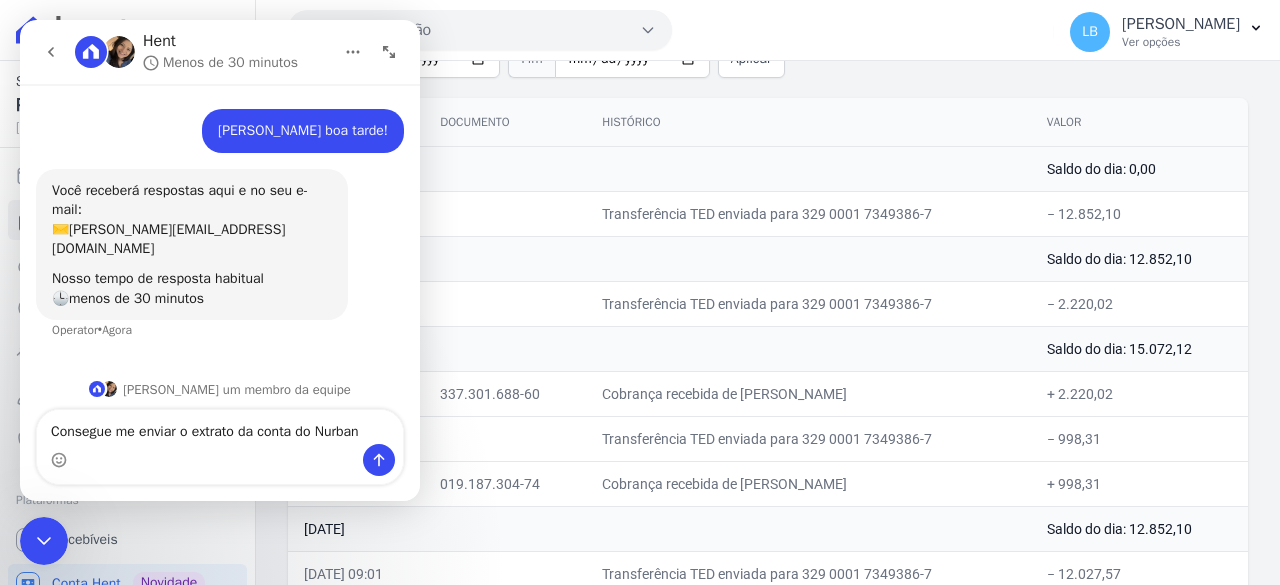 scroll, scrollTop: 7, scrollLeft: 0, axis: vertical 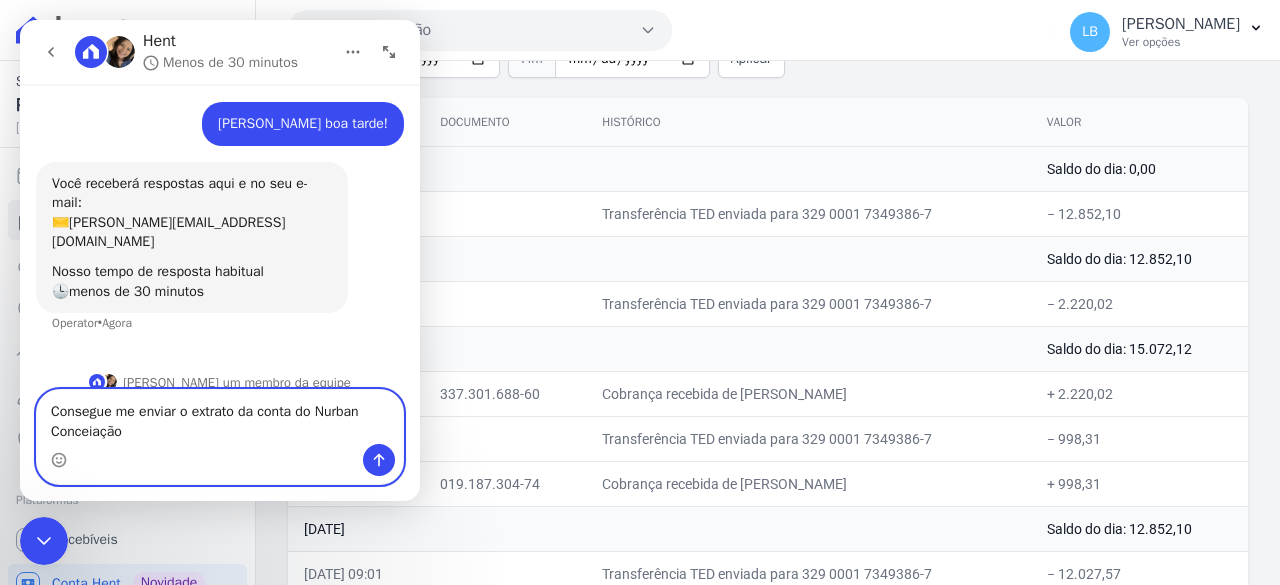 click on "Consegue me enviar o extrato da conta do Nurban Conceiação" at bounding box center [220, 417] 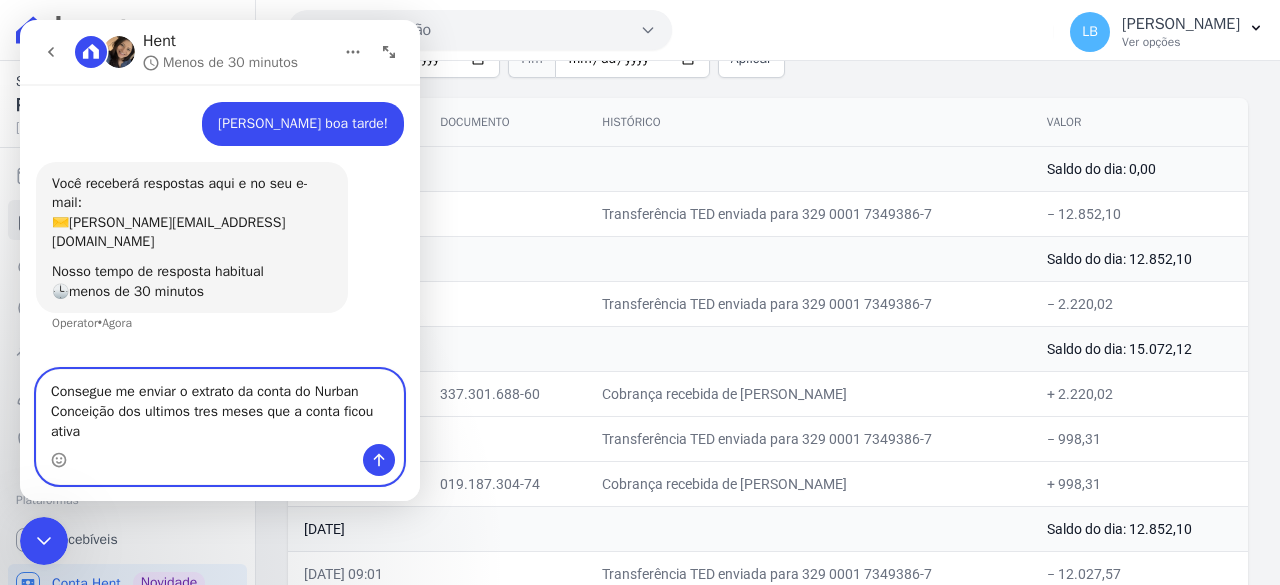 scroll, scrollTop: 27, scrollLeft: 0, axis: vertical 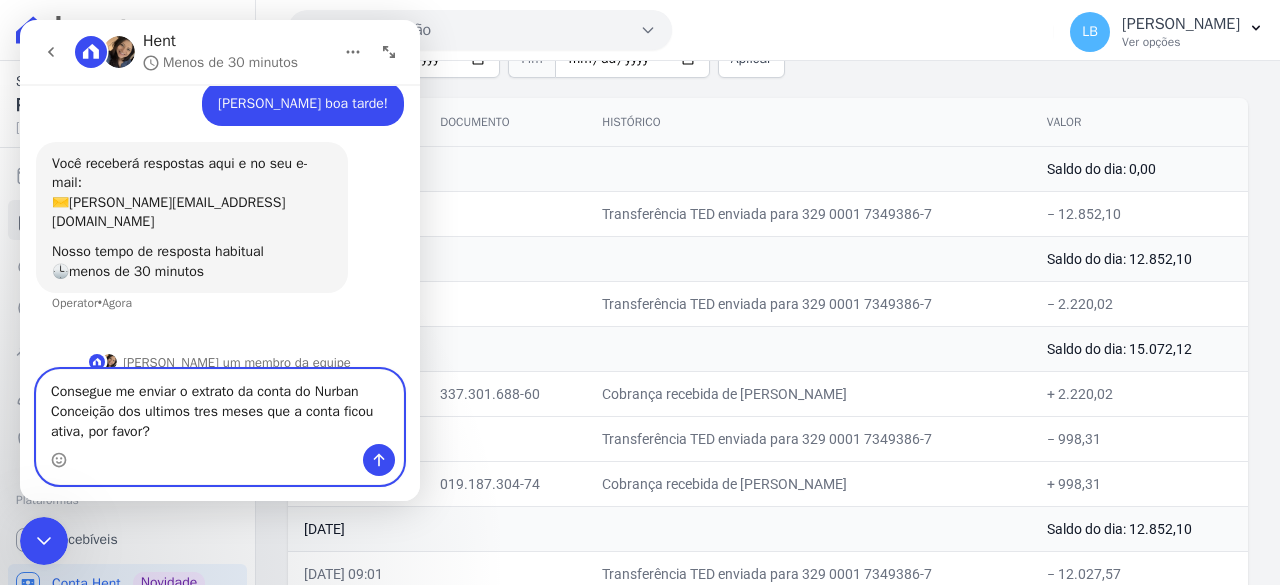 click on "Consegue me enviar o extrato da conta do Nurban Conceição dos ultimos tres meses que a conta ficou ativa, por favor?" at bounding box center (220, 407) 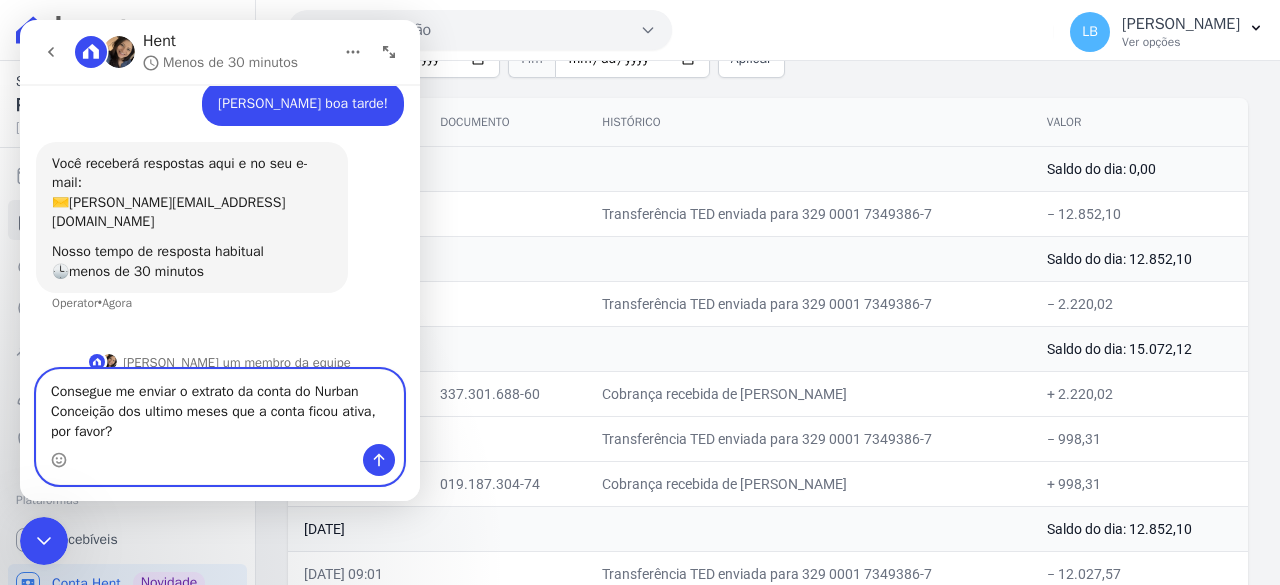 click on "Consegue me enviar o extrato da conta do Nurban Conceição dos ultimo meses que a conta ficou ativa, por favor?" at bounding box center (220, 407) 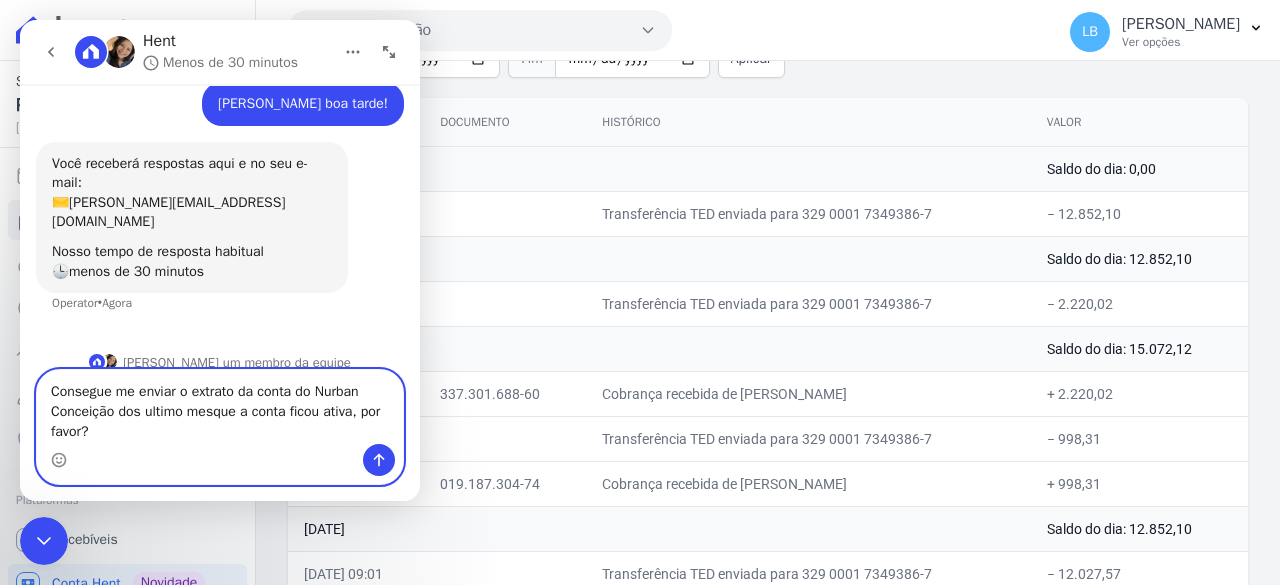 type on "Consegue me enviar o extrato da conta do Nurban Conceição dos ultimo mes que a conta ficou ativa, por favor?" 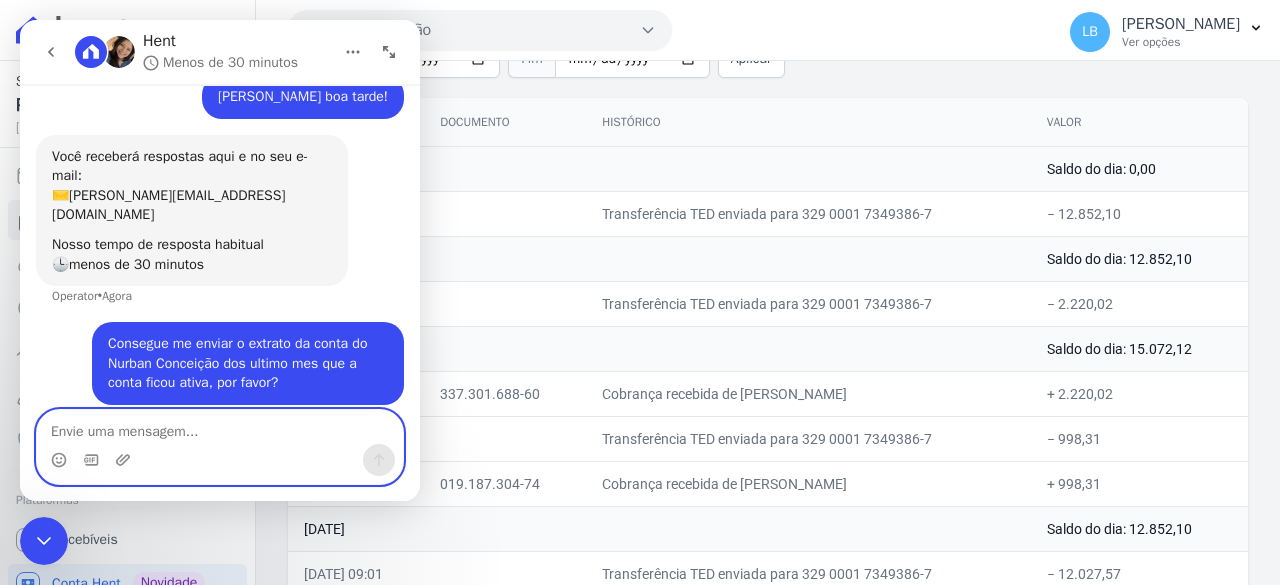 scroll, scrollTop: 86, scrollLeft: 0, axis: vertical 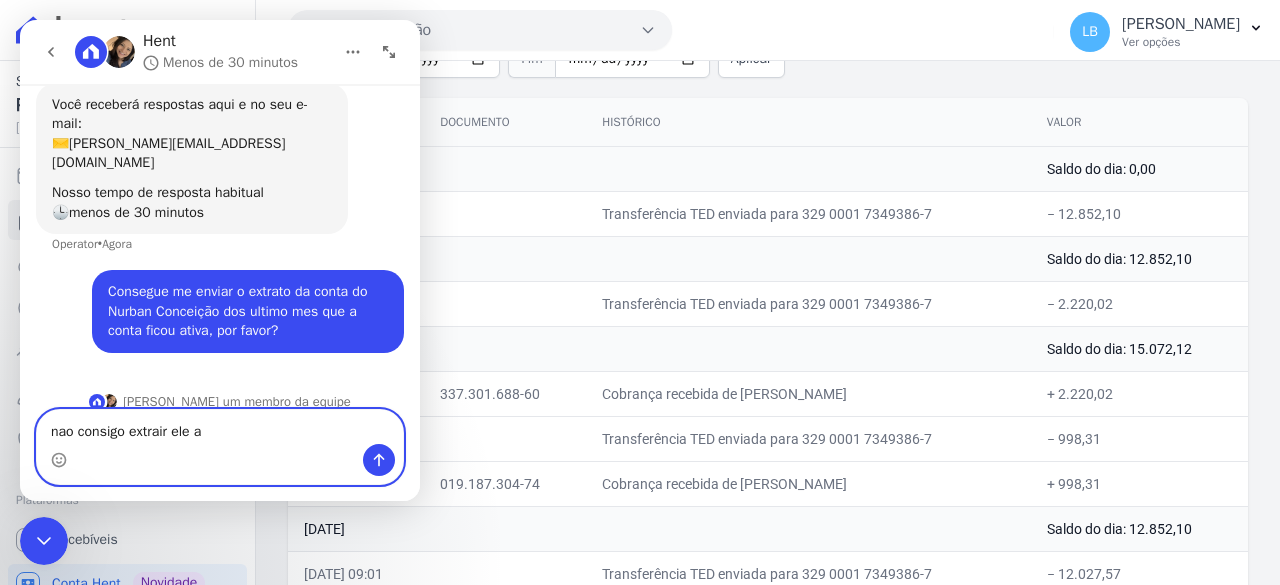 type on "nao consigo extrair ele" 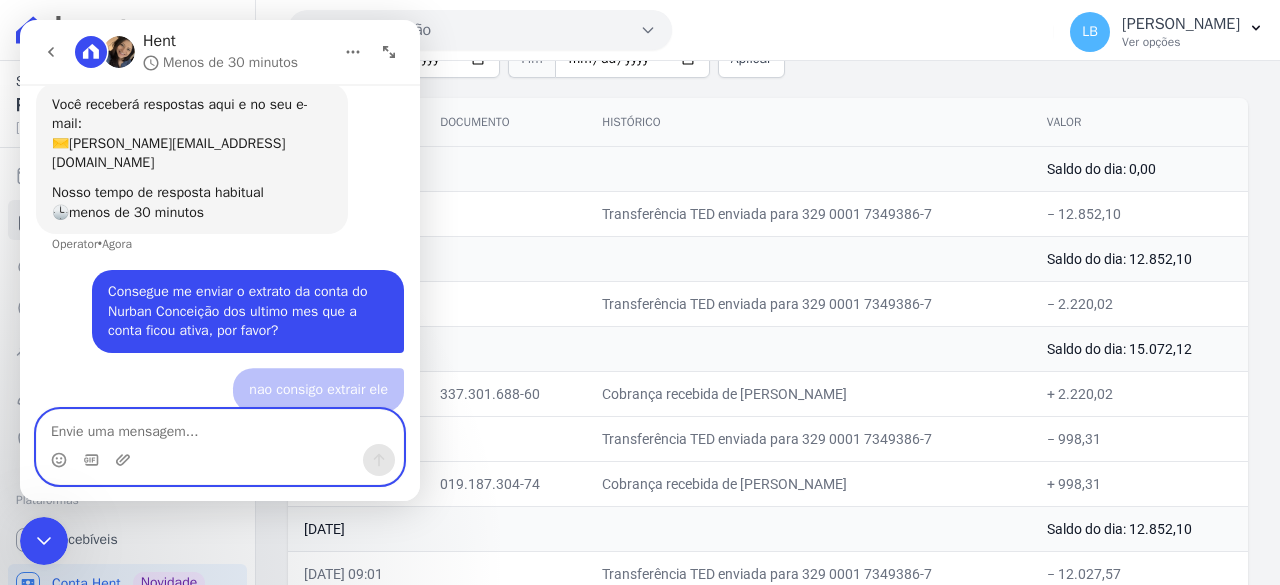 scroll, scrollTop: 131, scrollLeft: 0, axis: vertical 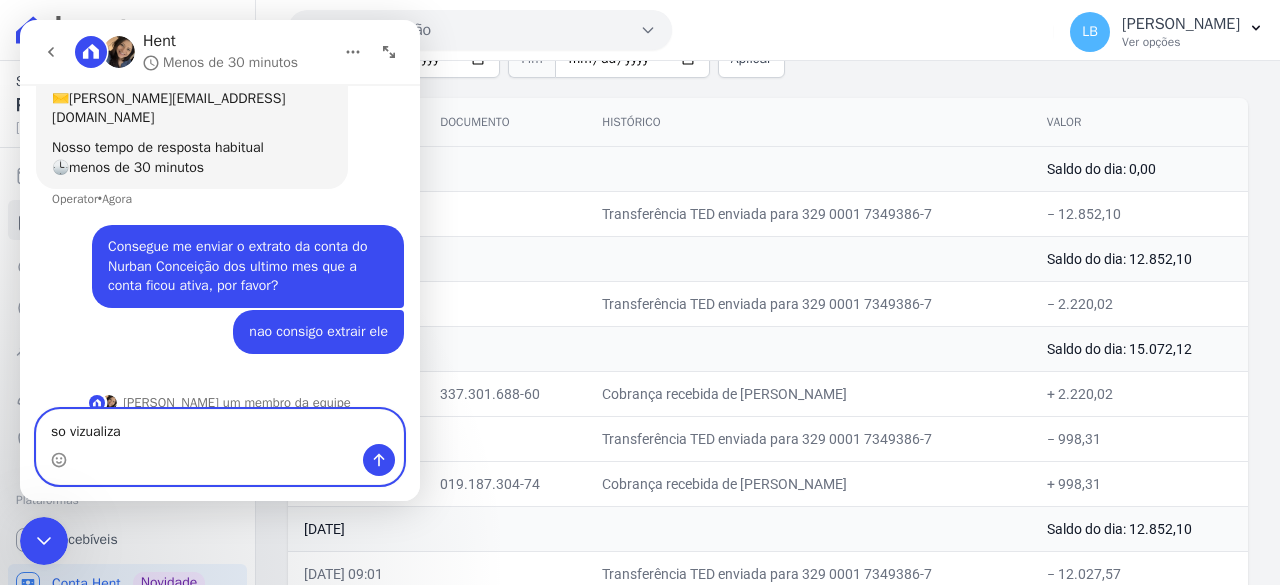 type on "so vizualizar" 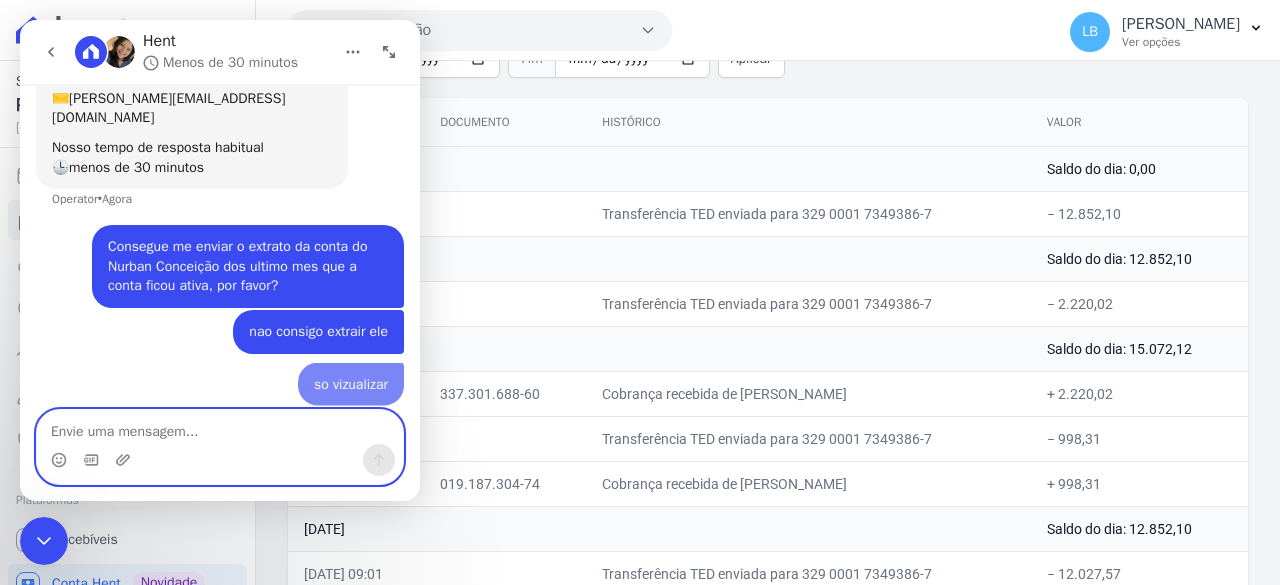 scroll, scrollTop: 177, scrollLeft: 0, axis: vertical 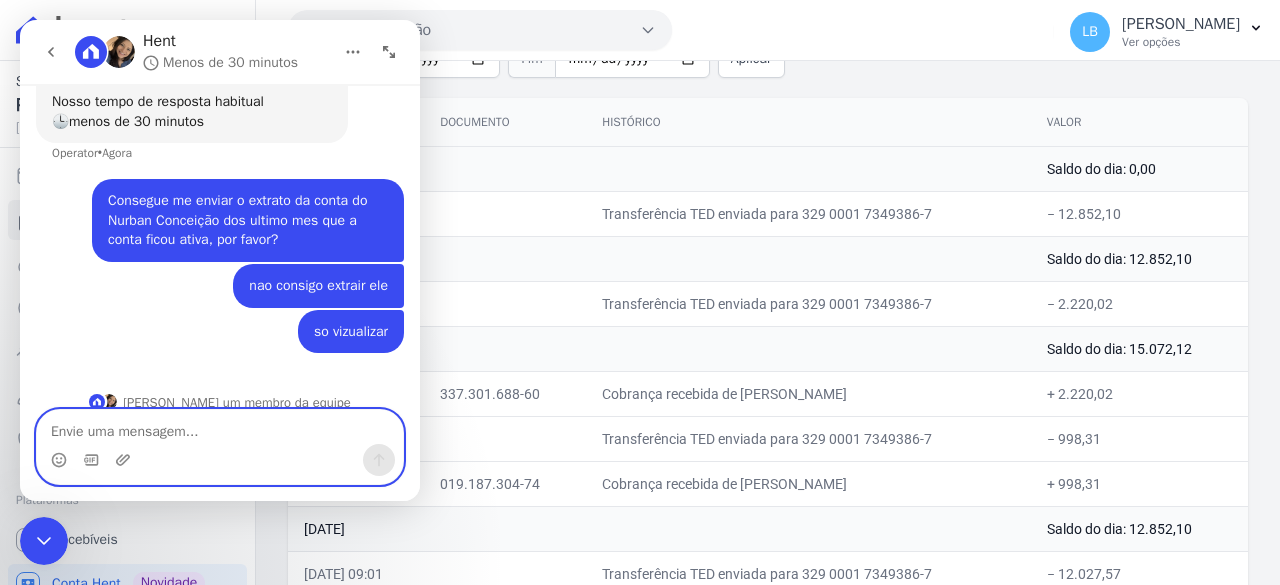type 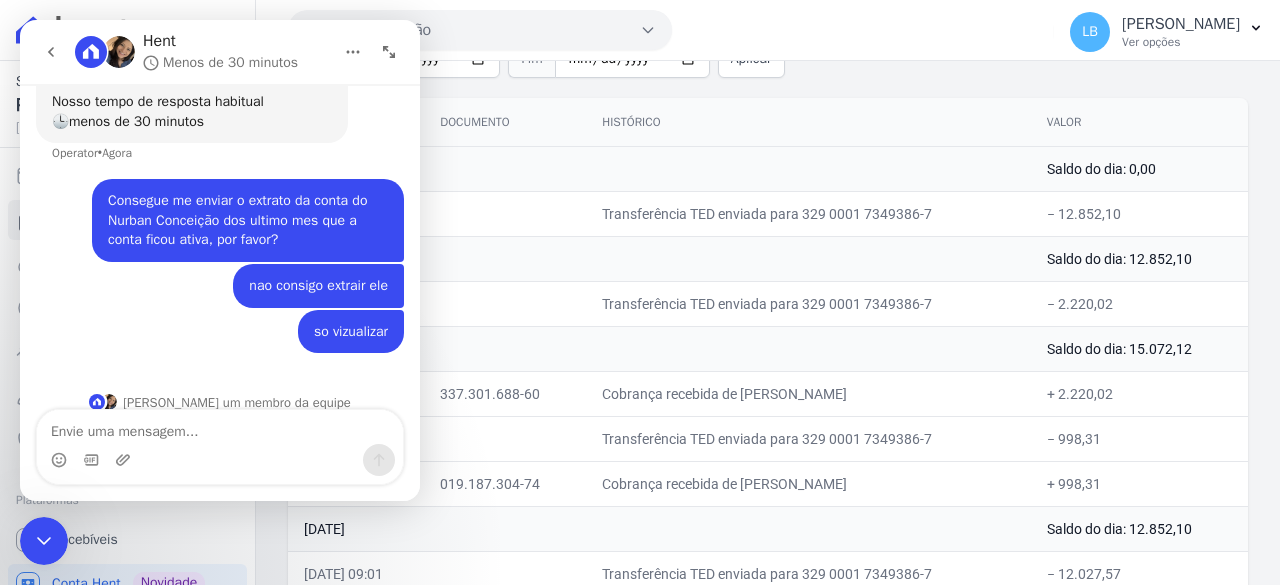 click 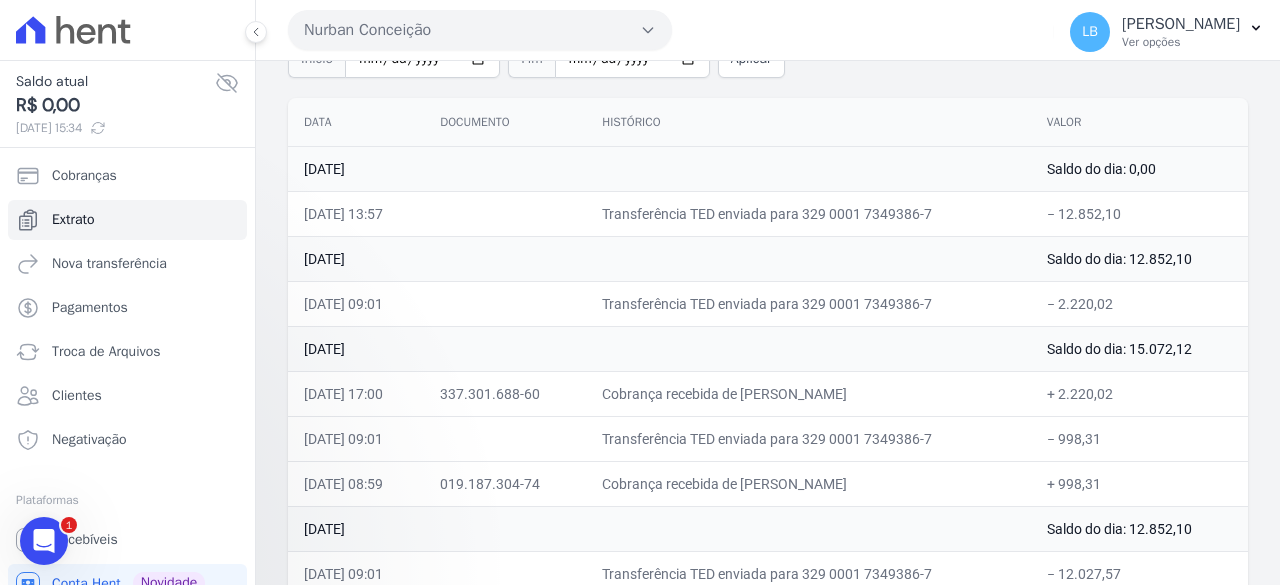 scroll, scrollTop: 0, scrollLeft: 0, axis: both 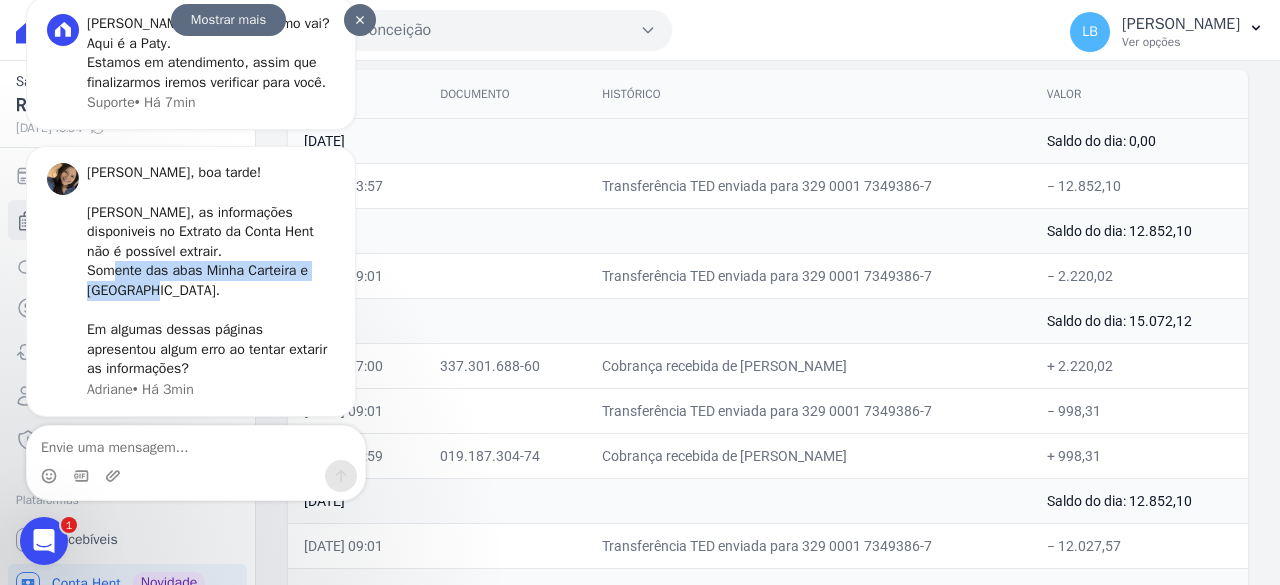 drag, startPoint x: 114, startPoint y: 274, endPoint x: 191, endPoint y: 299, distance: 80.95678 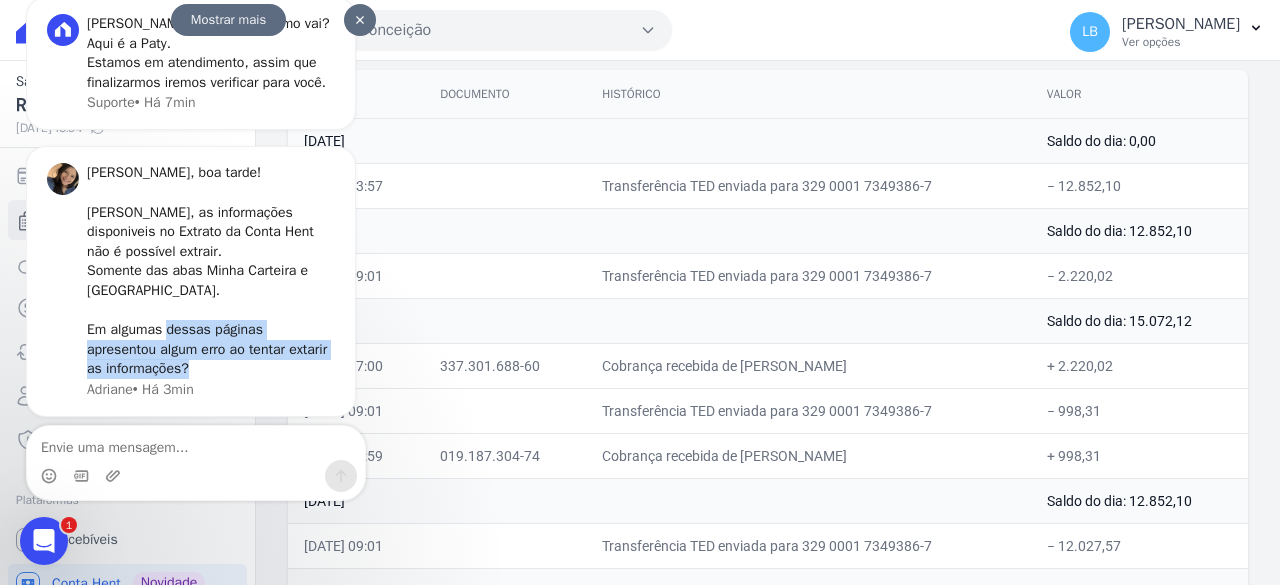 drag, startPoint x: 166, startPoint y: 334, endPoint x: 256, endPoint y: 375, distance: 98.89894 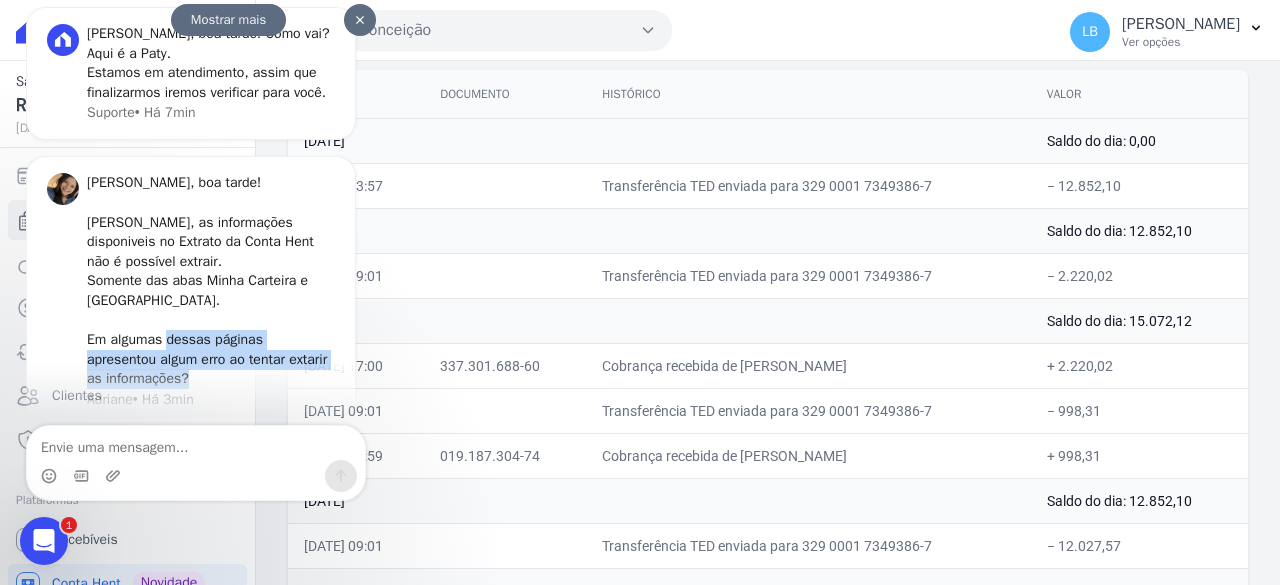 scroll, scrollTop: 0, scrollLeft: 0, axis: both 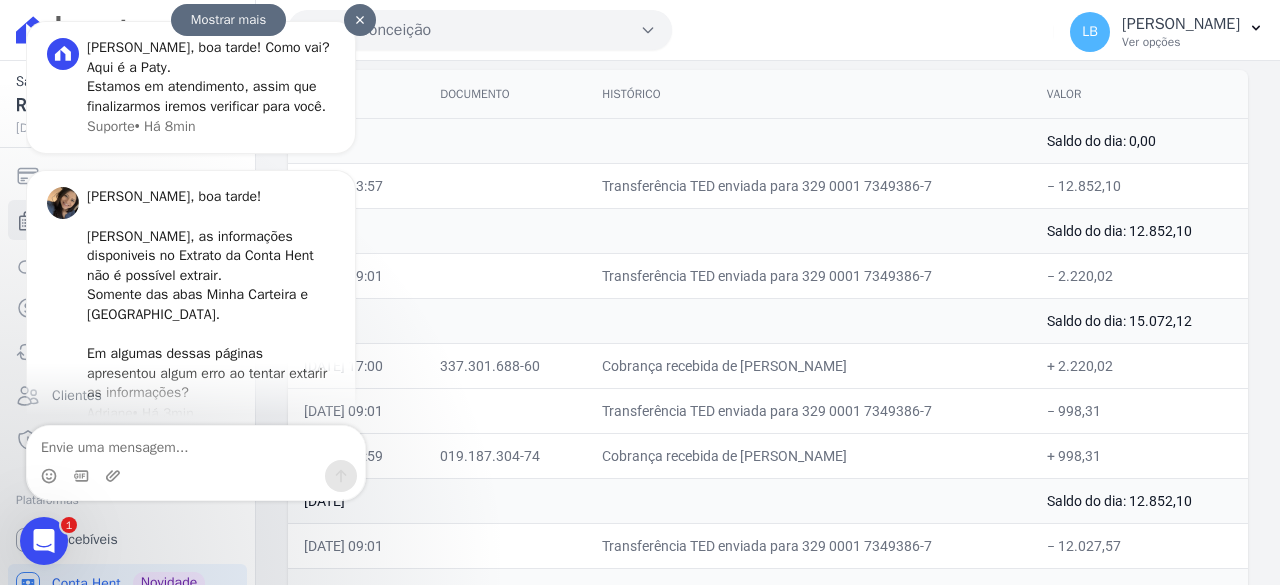 click at bounding box center [360, 20] 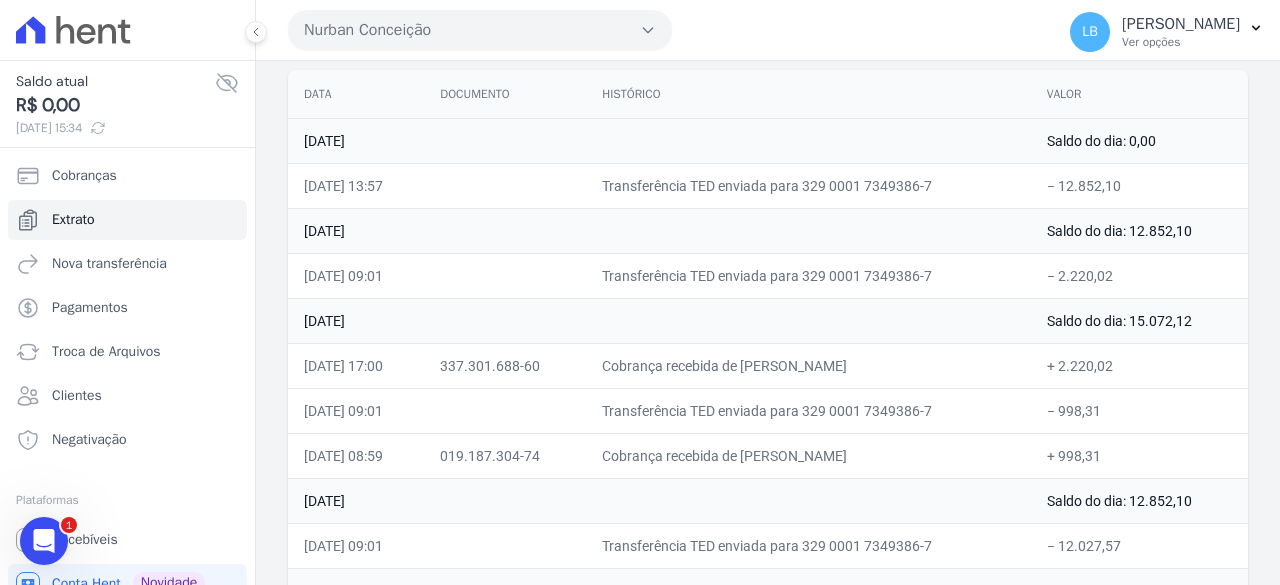 click 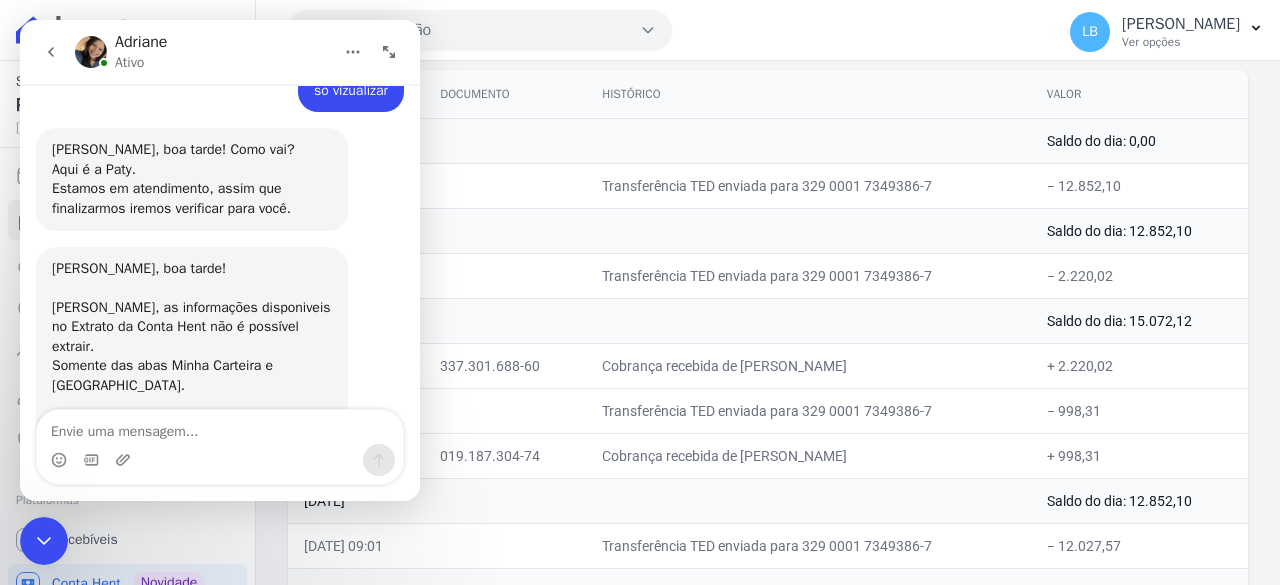 scroll, scrollTop: 436, scrollLeft: 0, axis: vertical 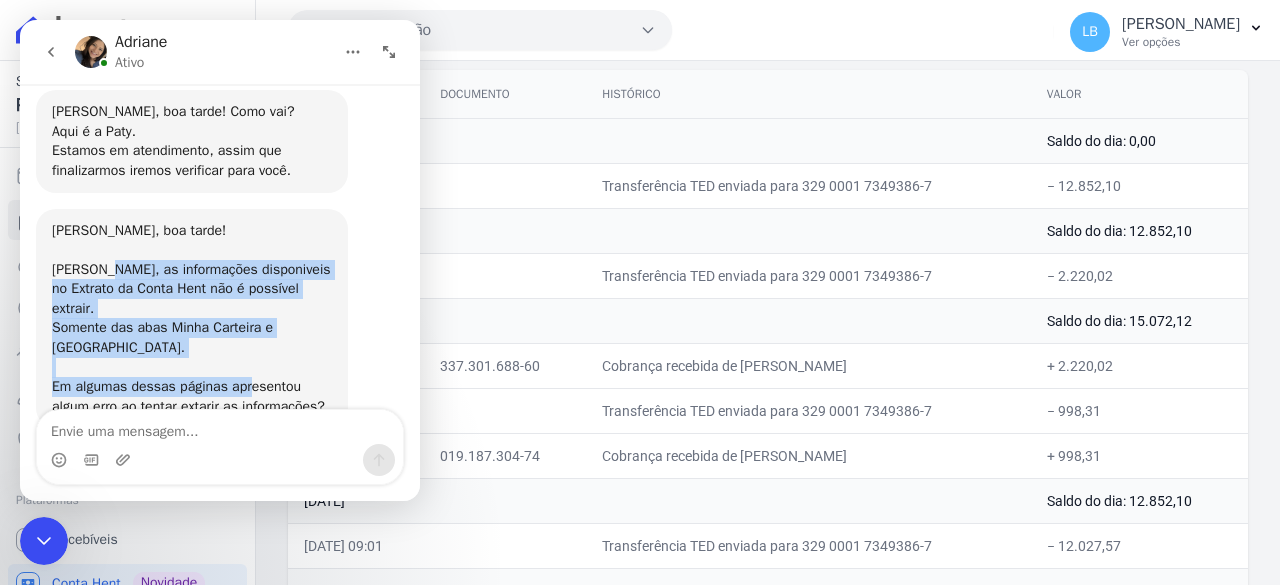 drag, startPoint x: 100, startPoint y: 255, endPoint x: 241, endPoint y: 331, distance: 160.17802 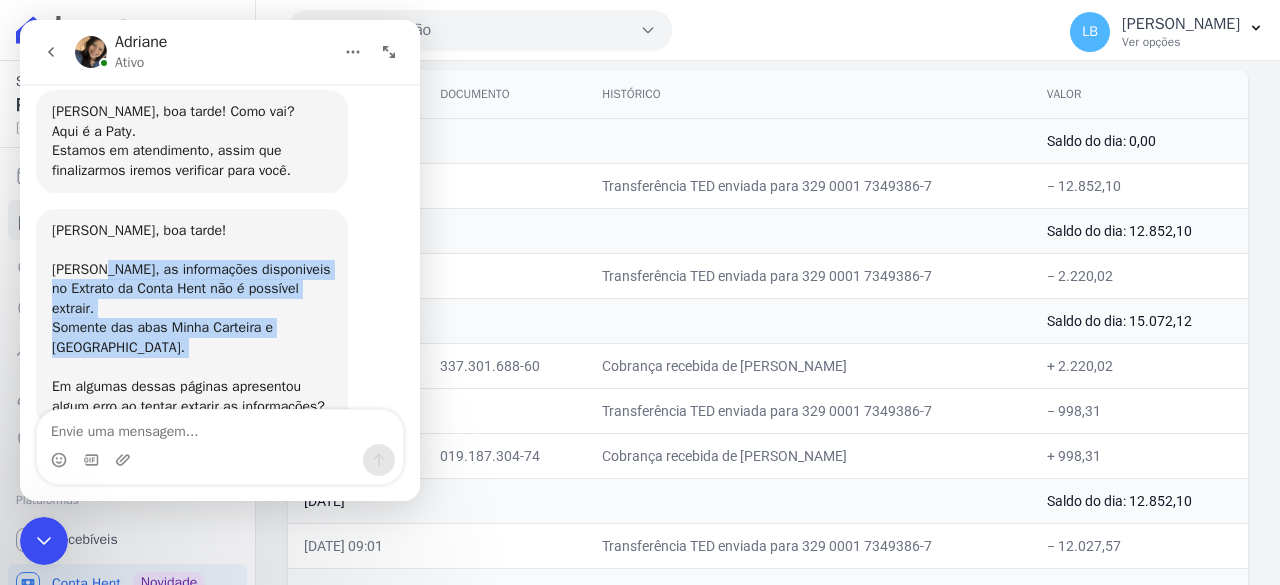 drag, startPoint x: 94, startPoint y: 251, endPoint x: 264, endPoint y: 304, distance: 178.0702 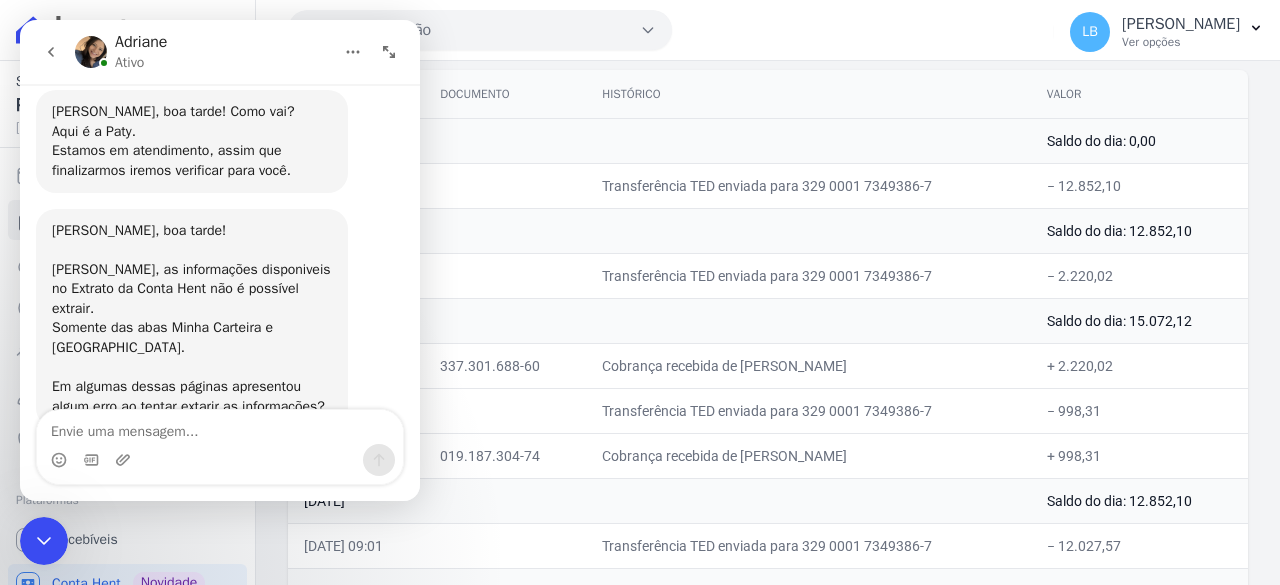 click 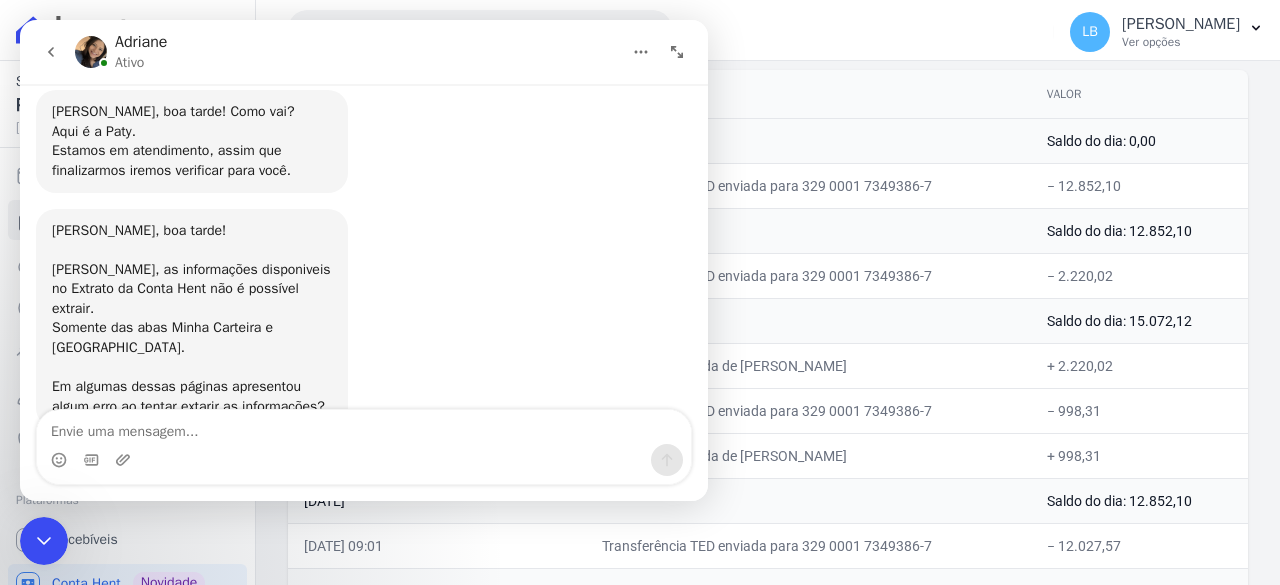 scroll, scrollTop: 358, scrollLeft: 0, axis: vertical 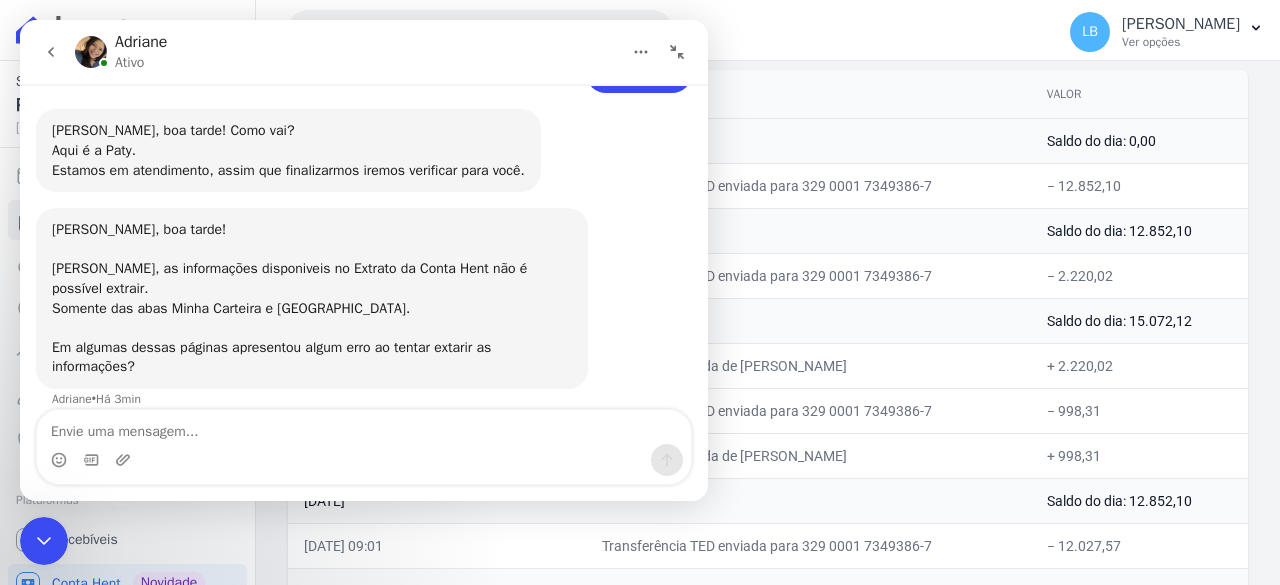 click 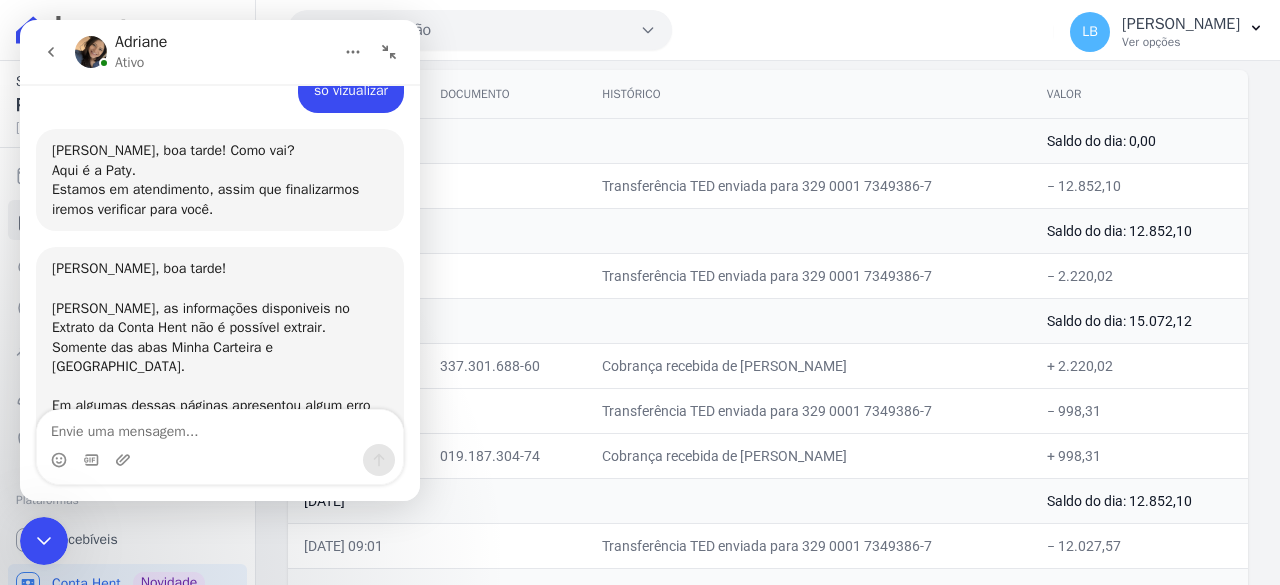 scroll, scrollTop: 436, scrollLeft: 0, axis: vertical 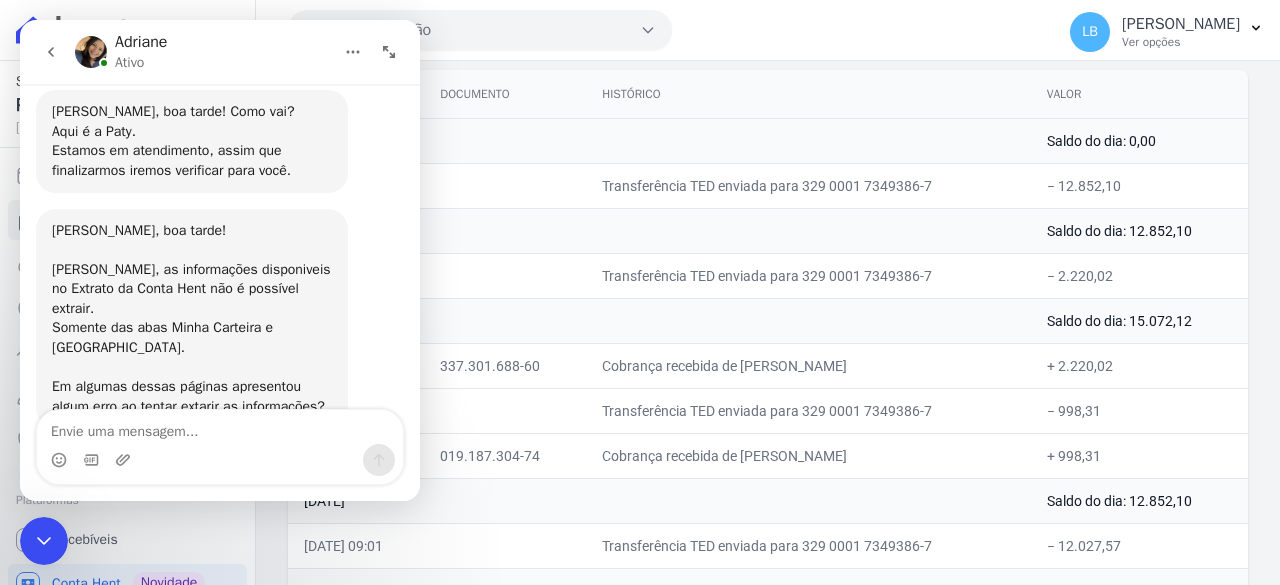 click on "Nurban Conceição
Via Sul Engenharia
AGUAS DE [GEOGRAPHIC_DATA] INCORPORACAO IMOBILIARIA SPE LTDA
AGUAS DO ALVORADA INCORPORACAO IMOBILIARIA SPE LTDA
ANANINDEUA 01 INCORPORACAO IMOBILIARIA SPE LTDA
AQUARELA CITY INCORPORACAO IMOBILIARIA LTDA" at bounding box center [667, 30] 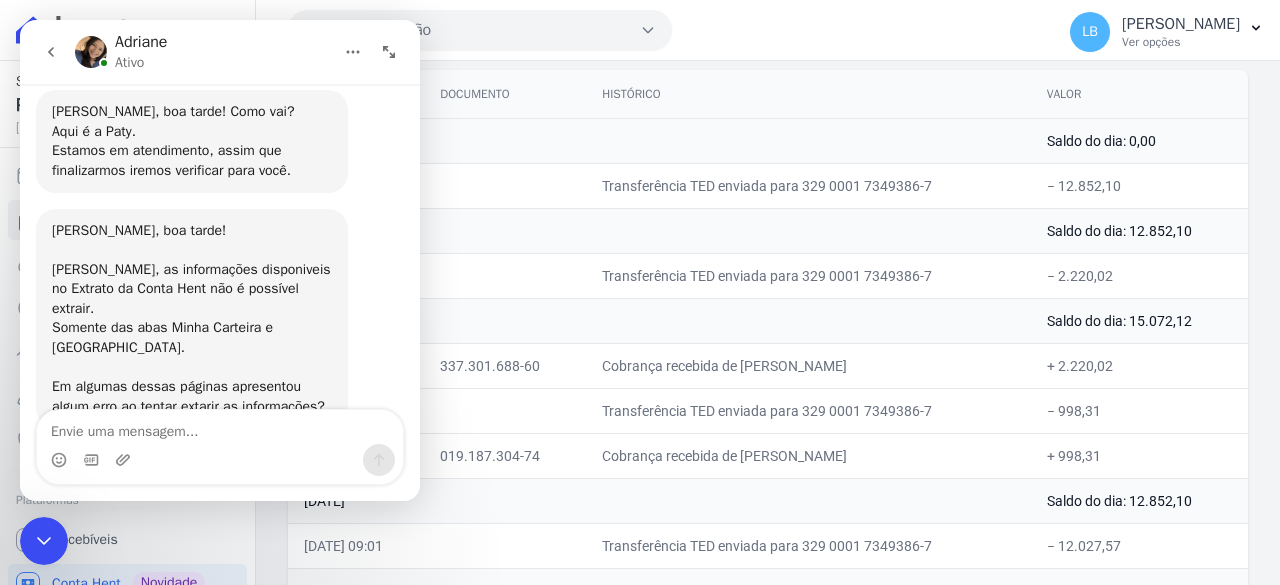 click on "Nurban Conceição
Via Sul Engenharia
AGUAS DE [GEOGRAPHIC_DATA] INCORPORACAO IMOBILIARIA SPE LTDA
AGUAS DO ALVORADA INCORPORACAO IMOBILIARIA SPE LTDA
ANANINDEUA 01 INCORPORACAO IMOBILIARIA SPE LTDA
AQUARELA CITY INCORPORACAO IMOBILIARIA LTDA" at bounding box center [667, 30] 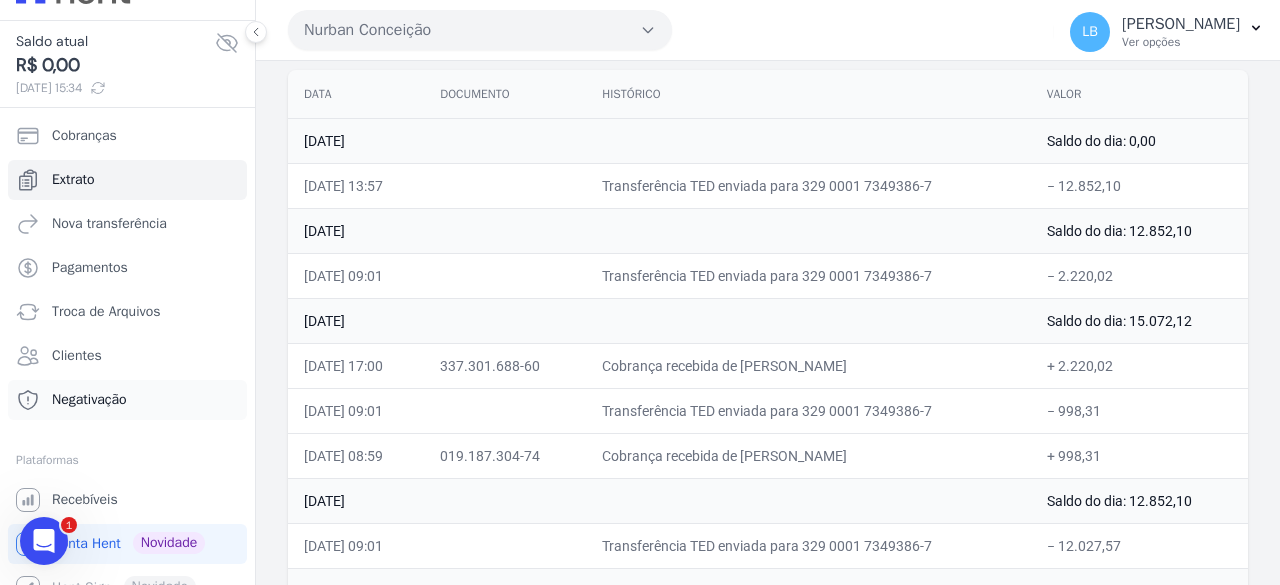 scroll, scrollTop: 62, scrollLeft: 0, axis: vertical 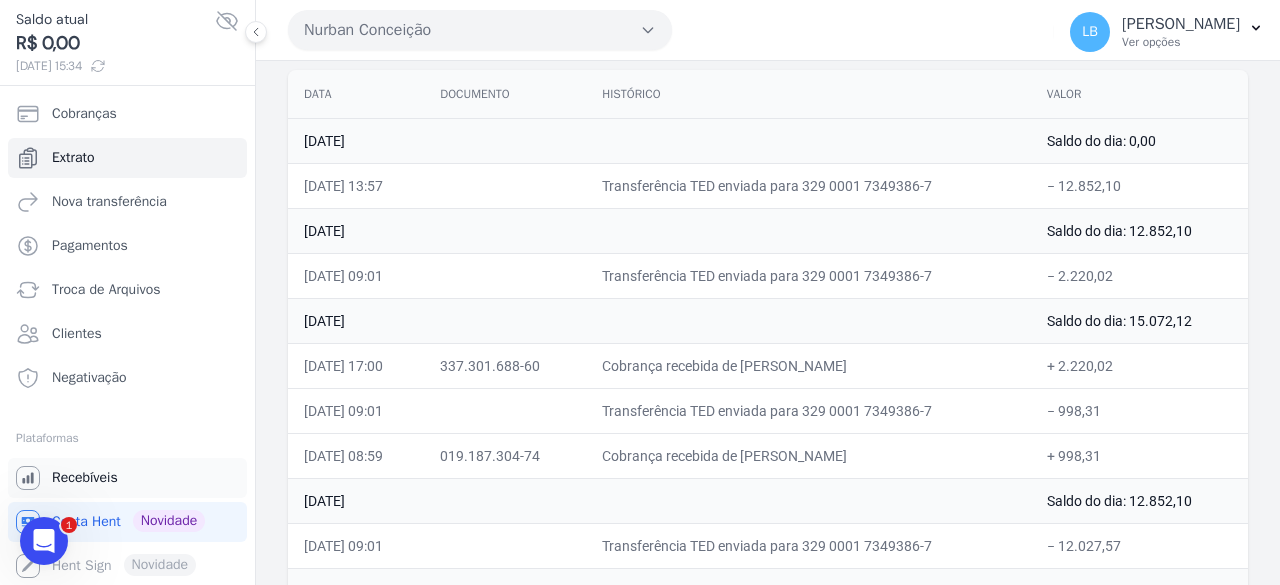 click on "Recebíveis" at bounding box center (127, 478) 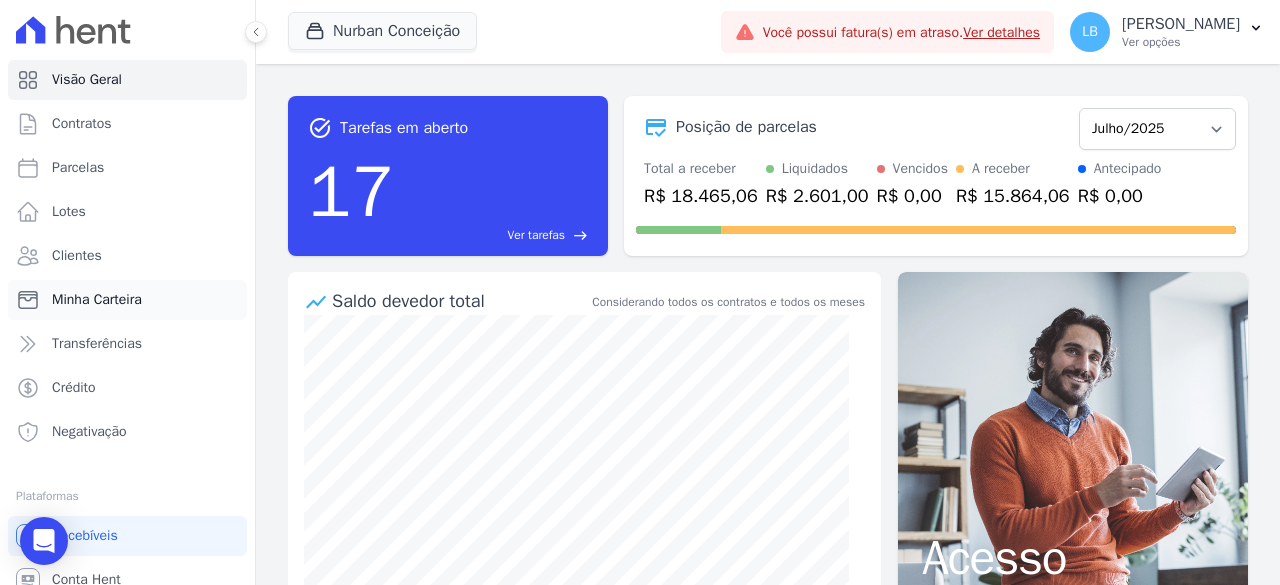 click on "Minha Carteira" at bounding box center (97, 300) 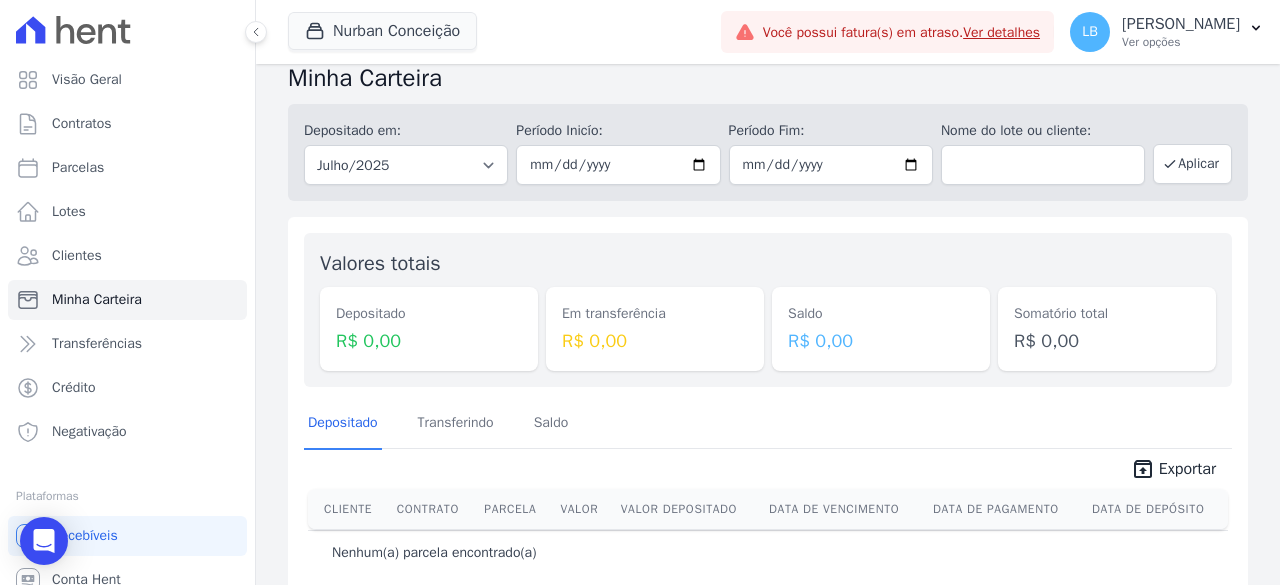 scroll, scrollTop: 0, scrollLeft: 0, axis: both 